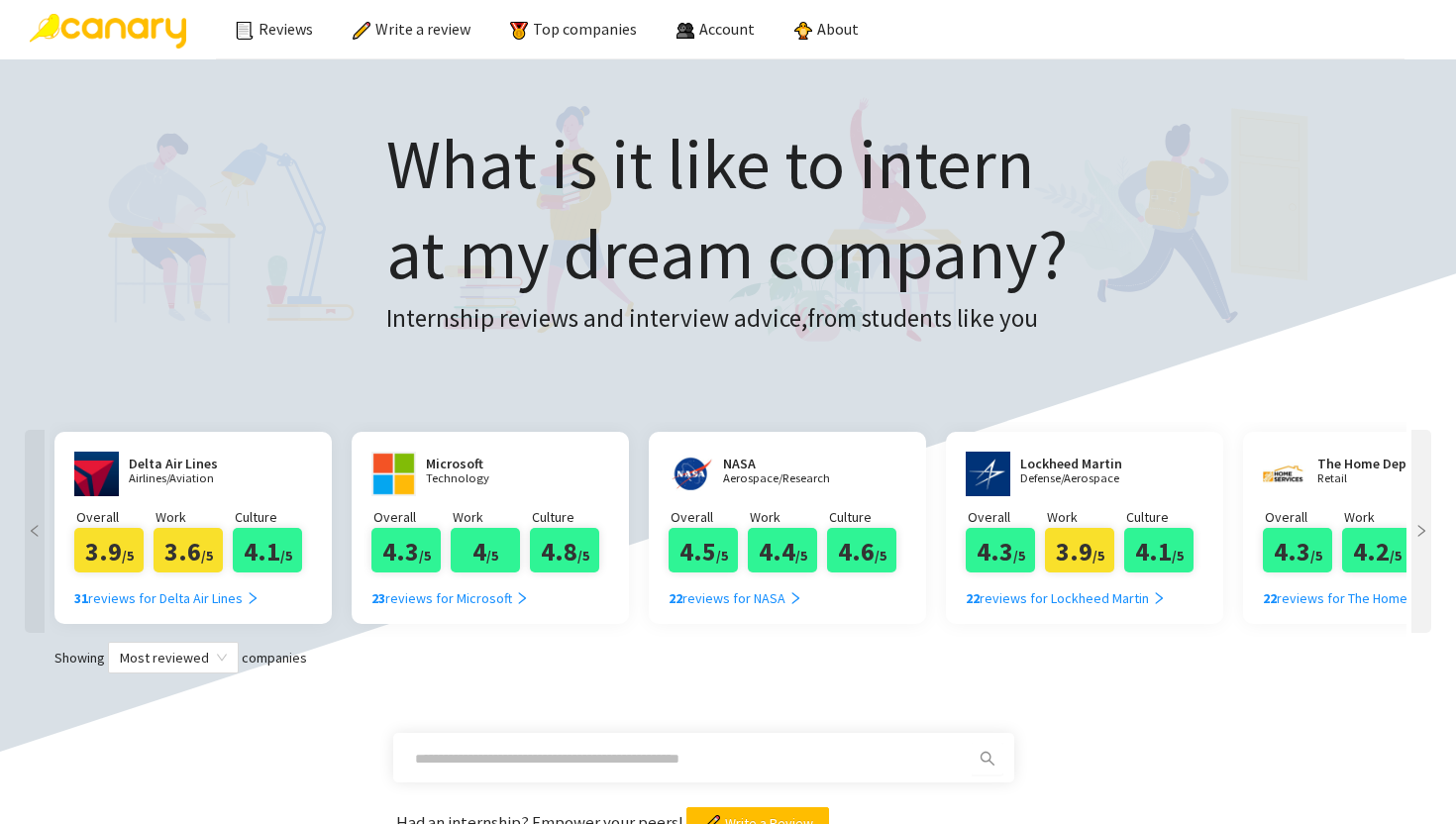 scroll, scrollTop: 333, scrollLeft: 0, axis: vertical 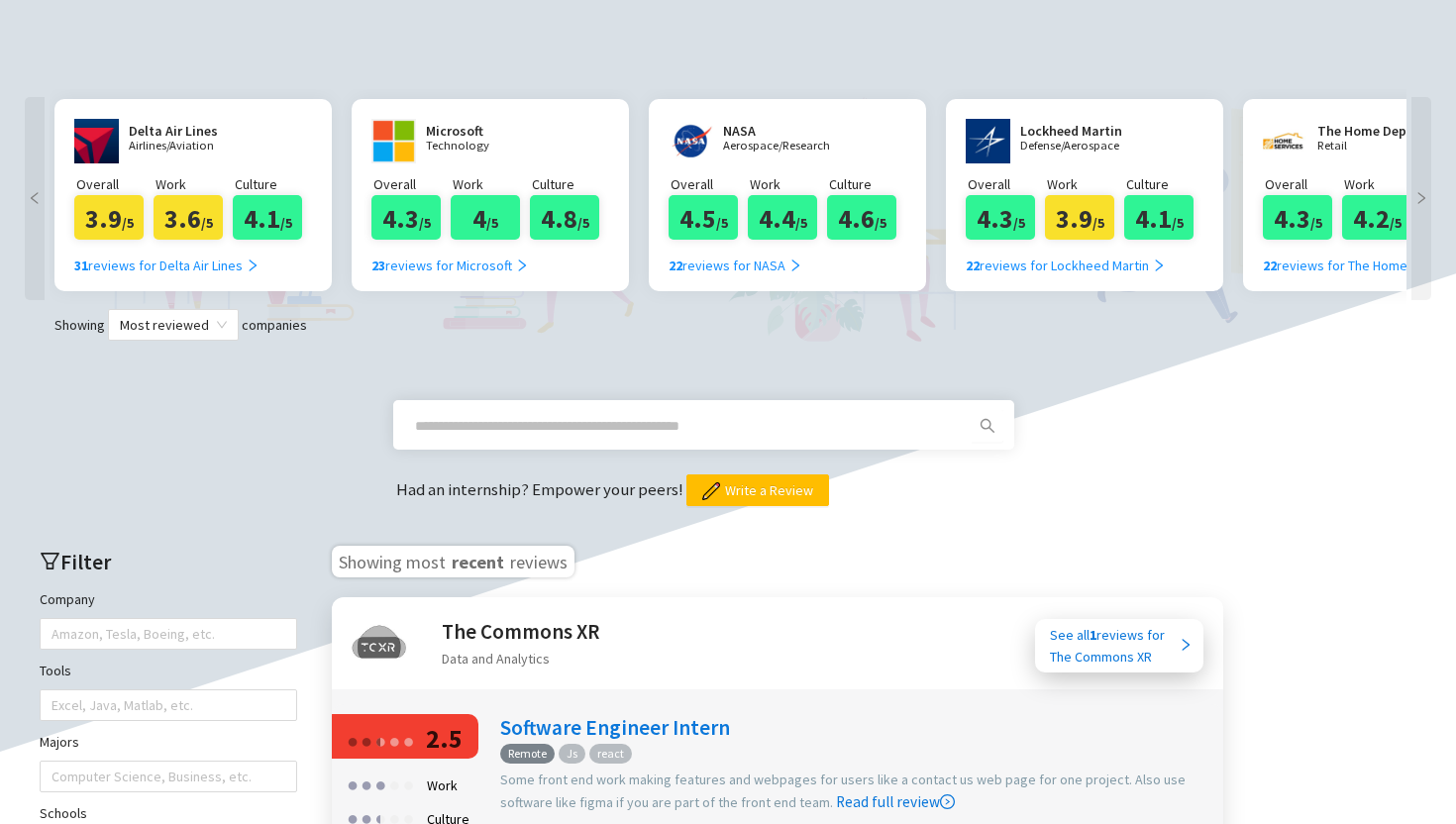 click at bounding box center [679, 426] 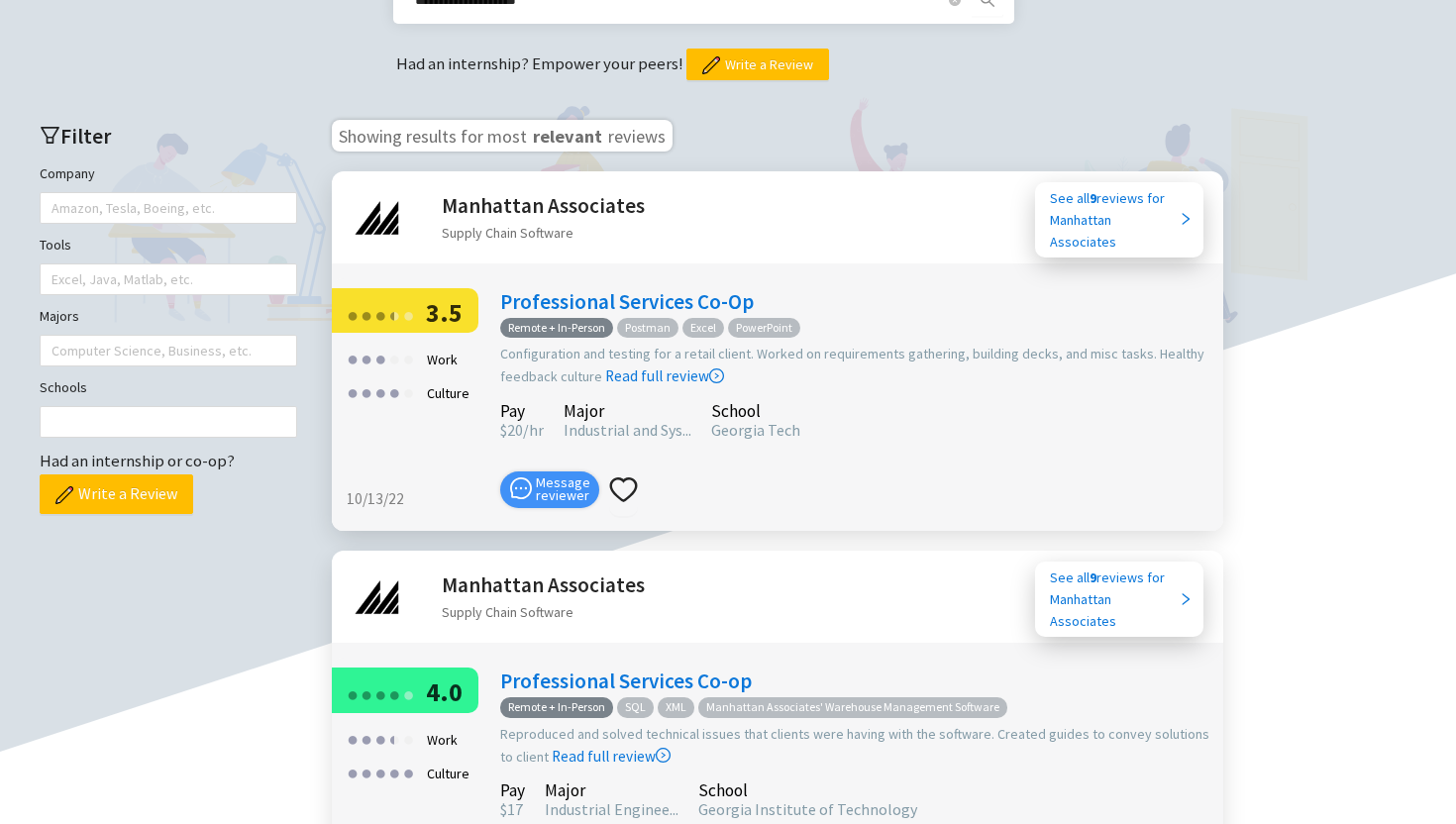scroll, scrollTop: 726, scrollLeft: 0, axis: vertical 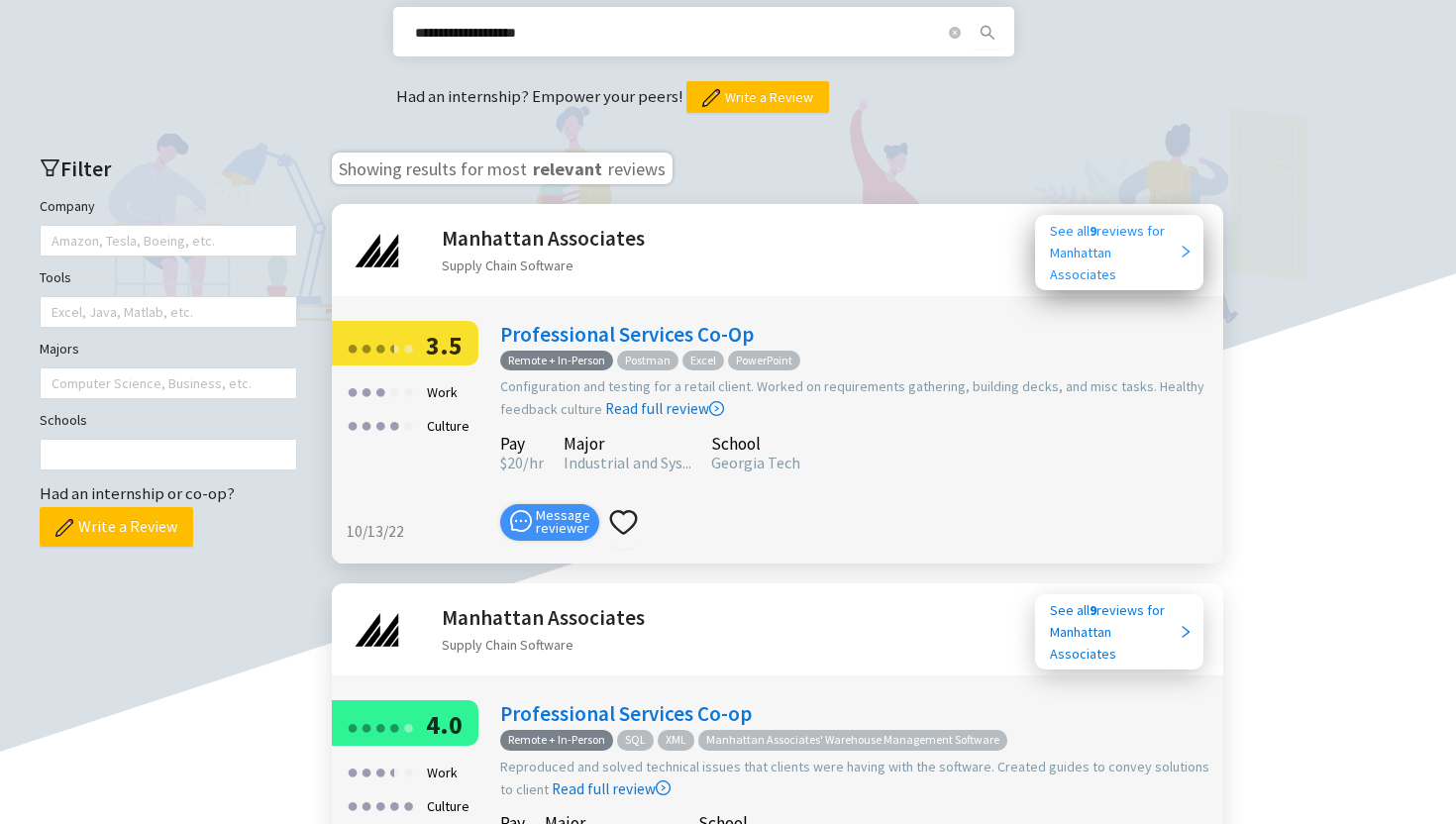 click on "See all  9  reviews for Manhattan Associates" at bounding box center [1114, 253] 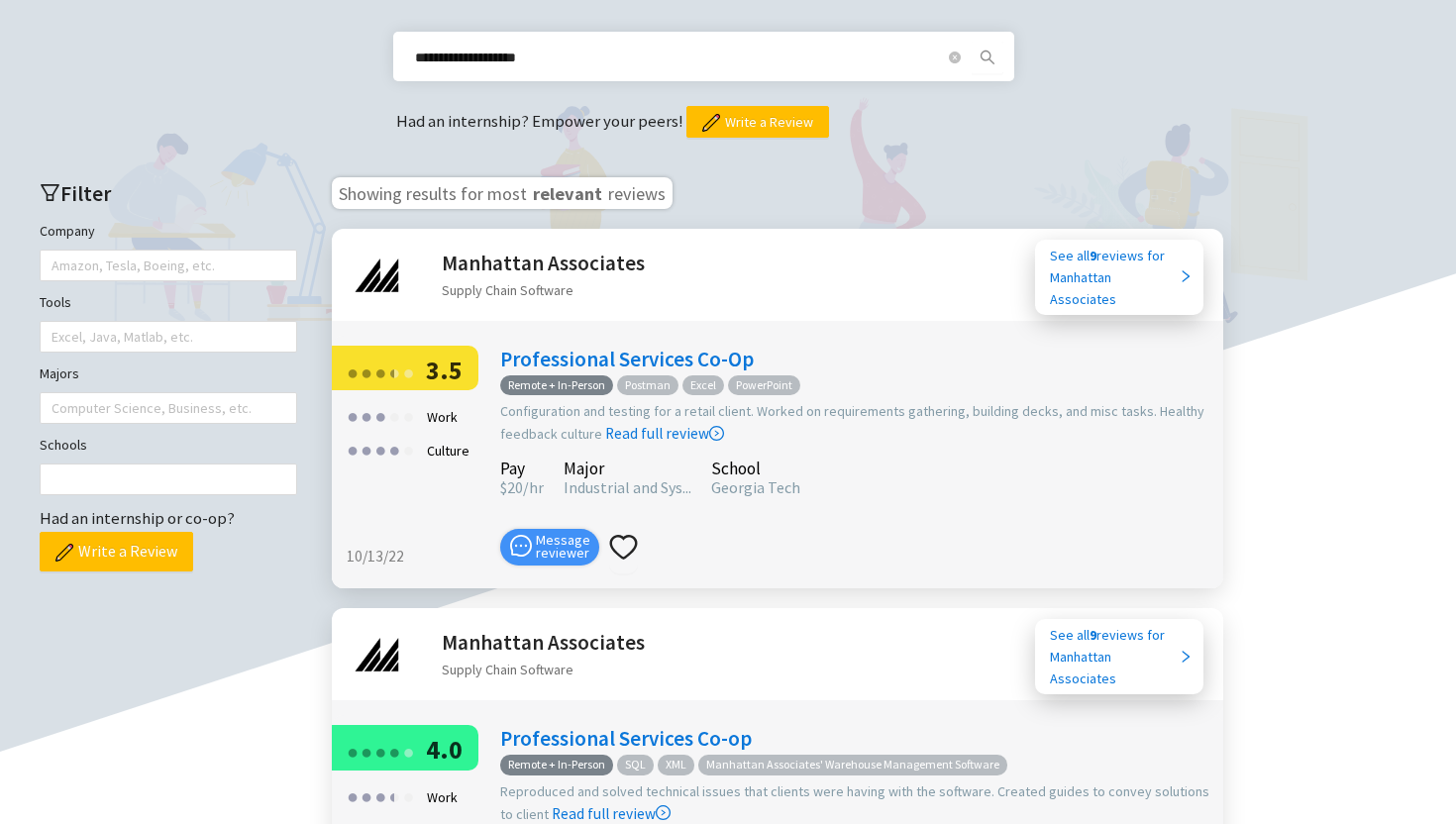 scroll, scrollTop: 700, scrollLeft: 0, axis: vertical 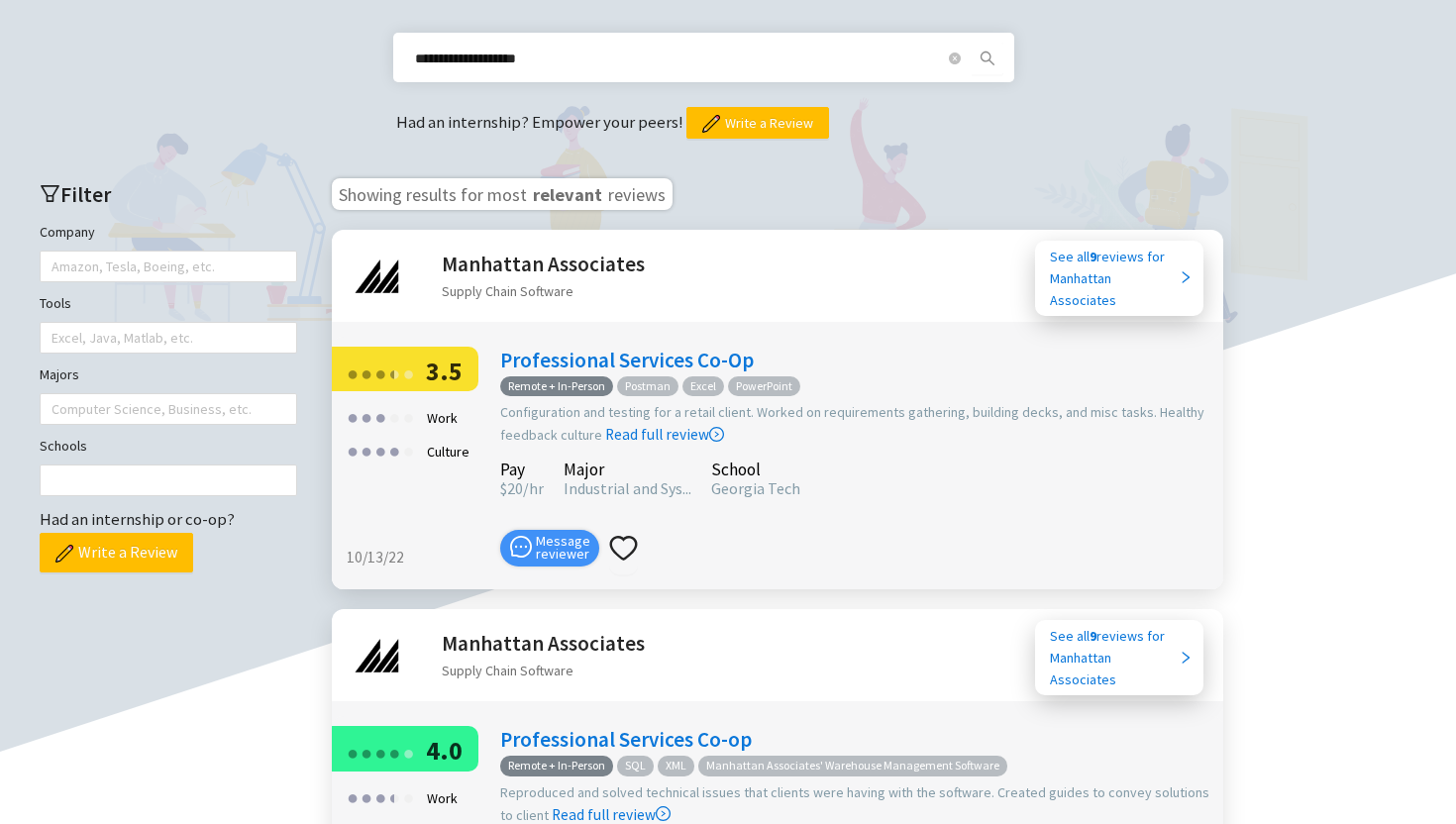 click on "**********" at bounding box center [679, 58] 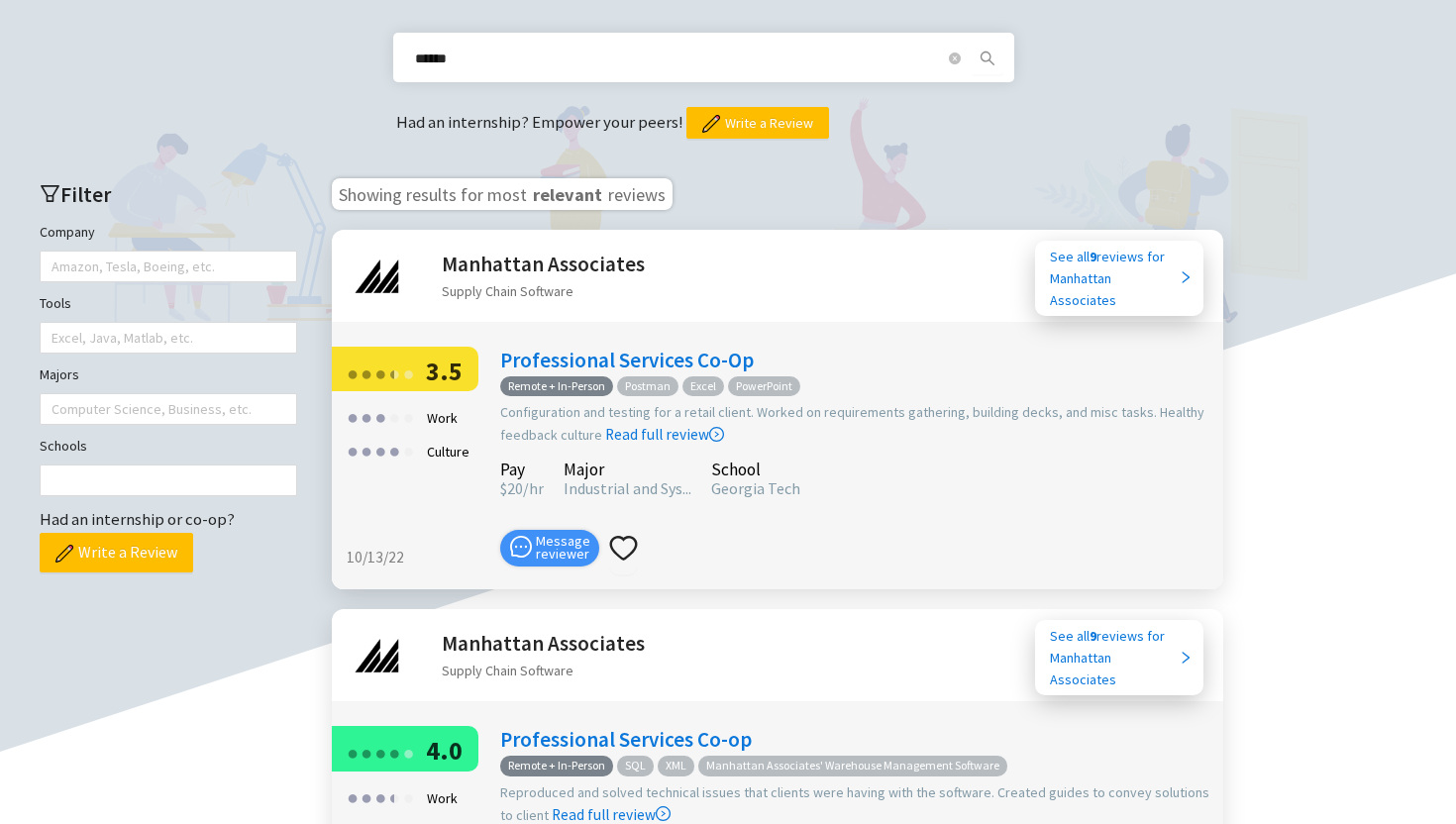type on "******" 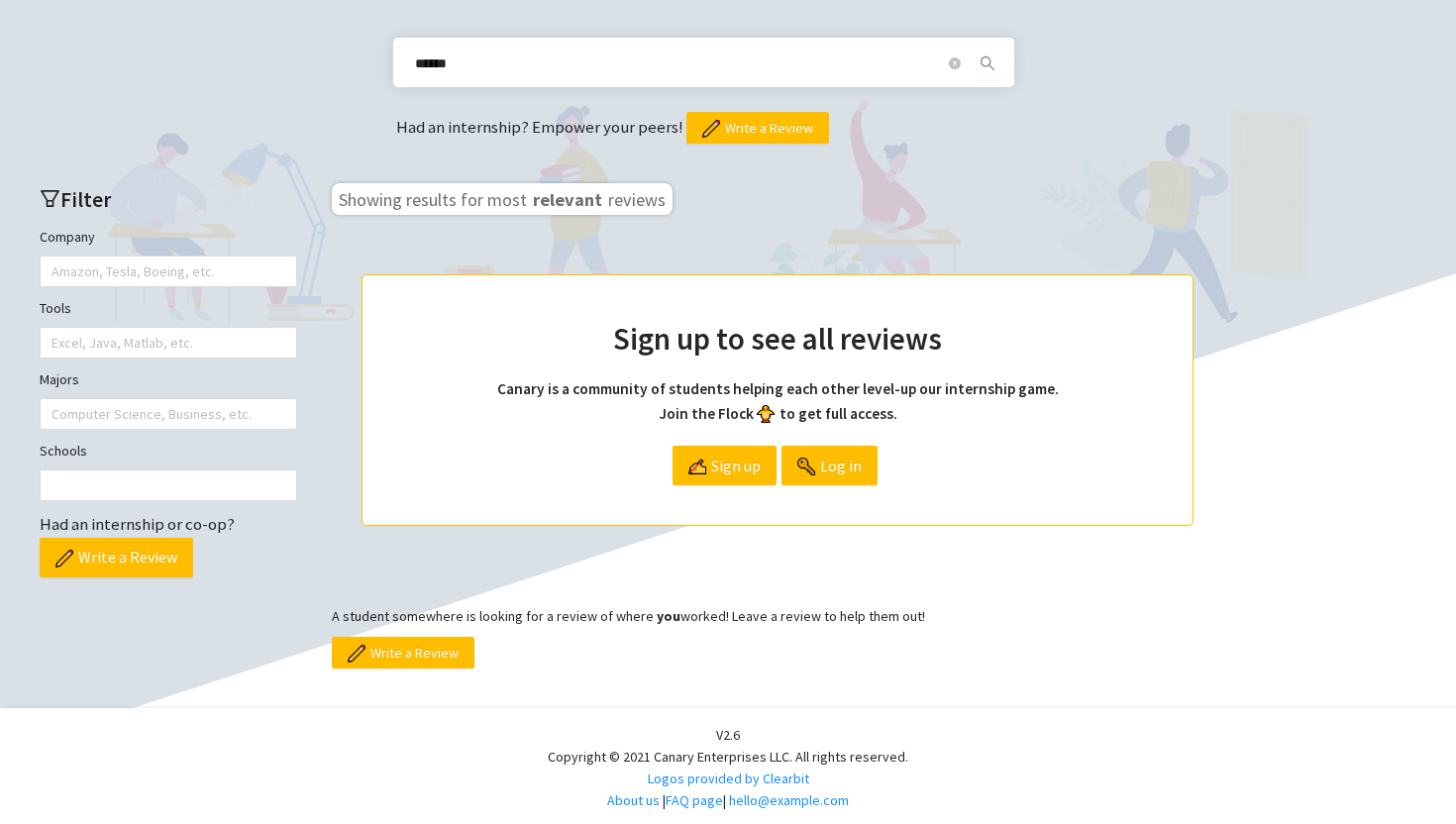 click on "******" at bounding box center [679, 63] 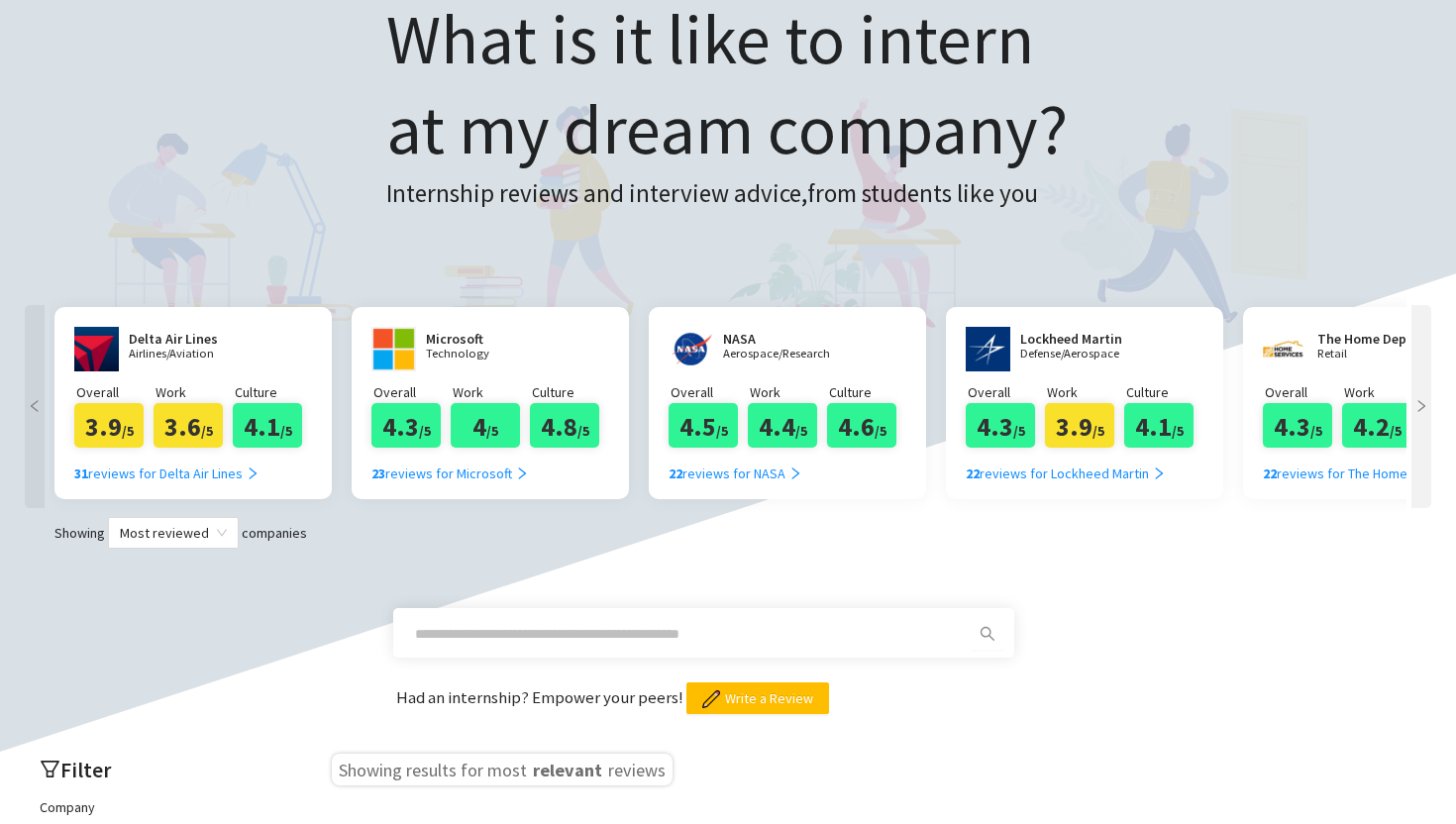 scroll, scrollTop: 121, scrollLeft: 0, axis: vertical 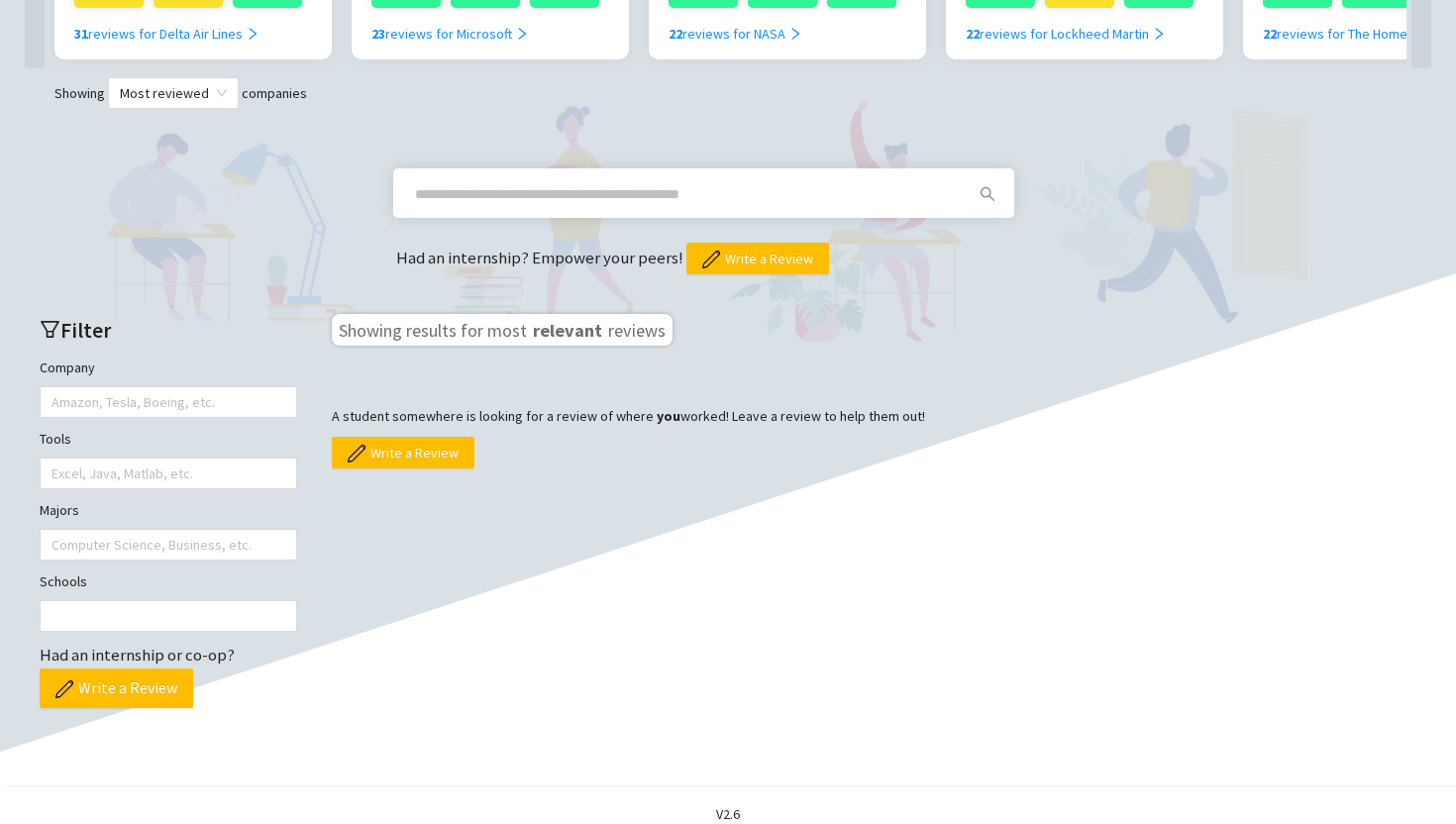 click at bounding box center [679, 194] 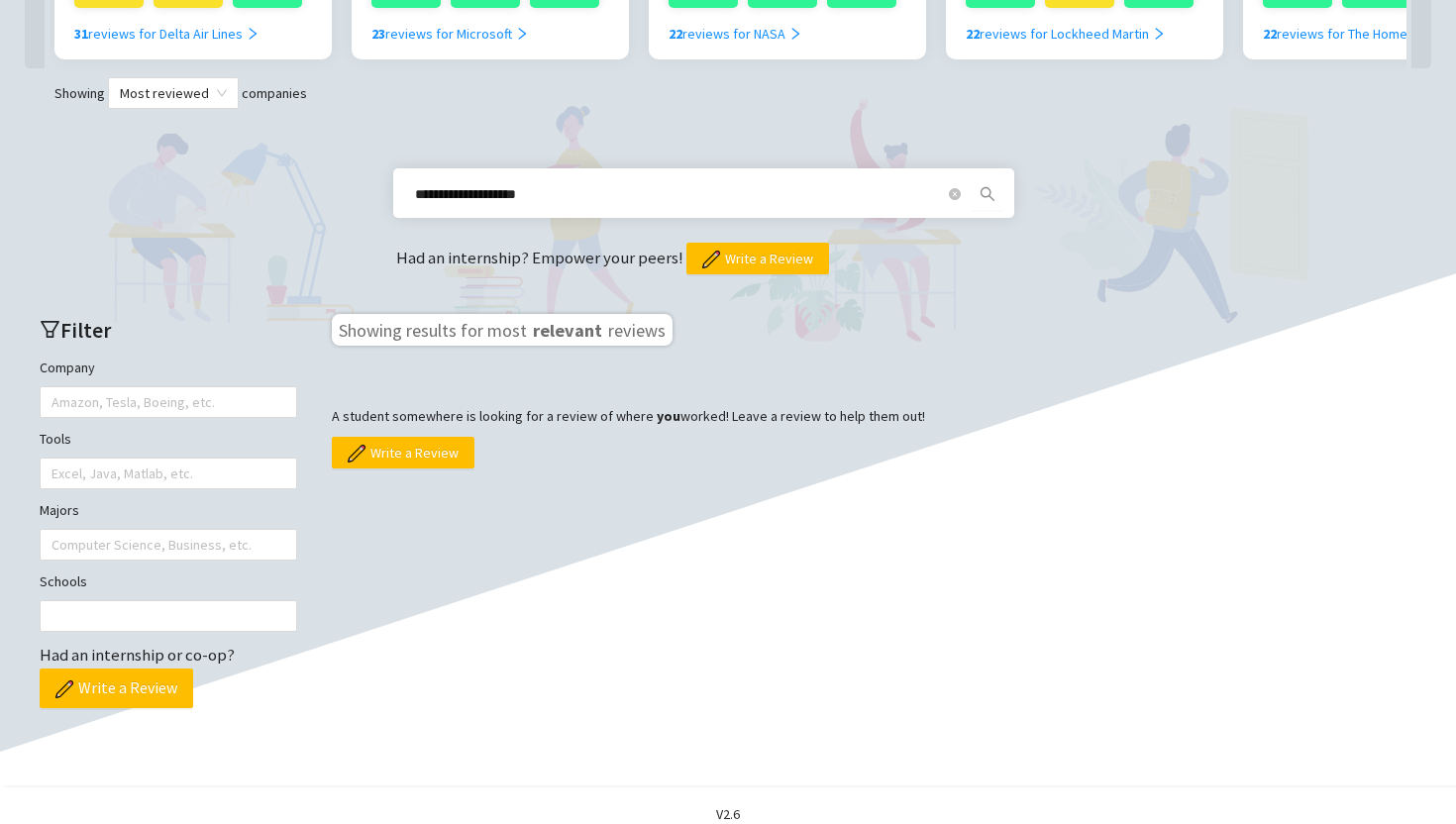 type on "**********" 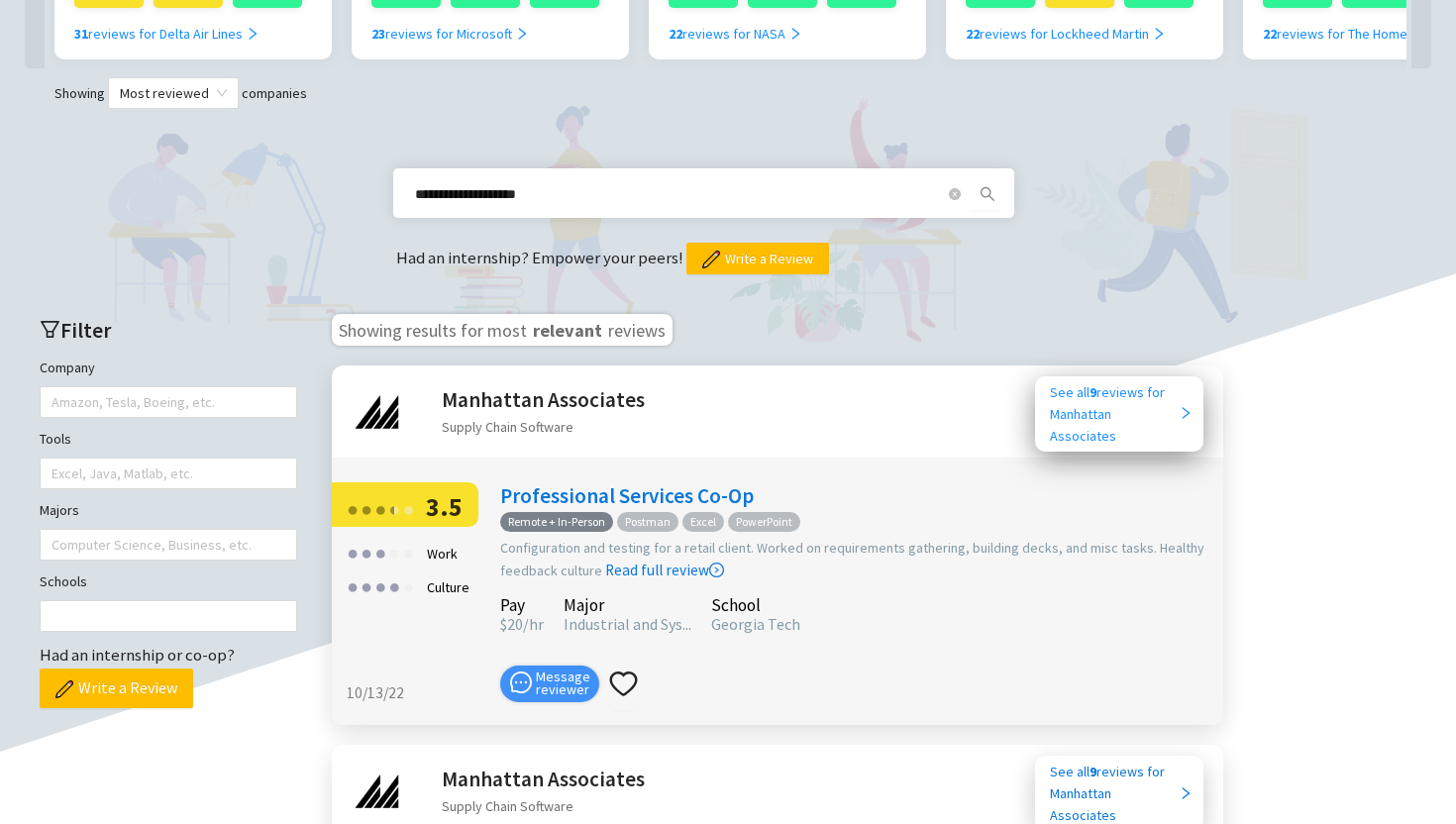 click on "See all  9  reviews for Manhattan Associates" at bounding box center (1114, 414) 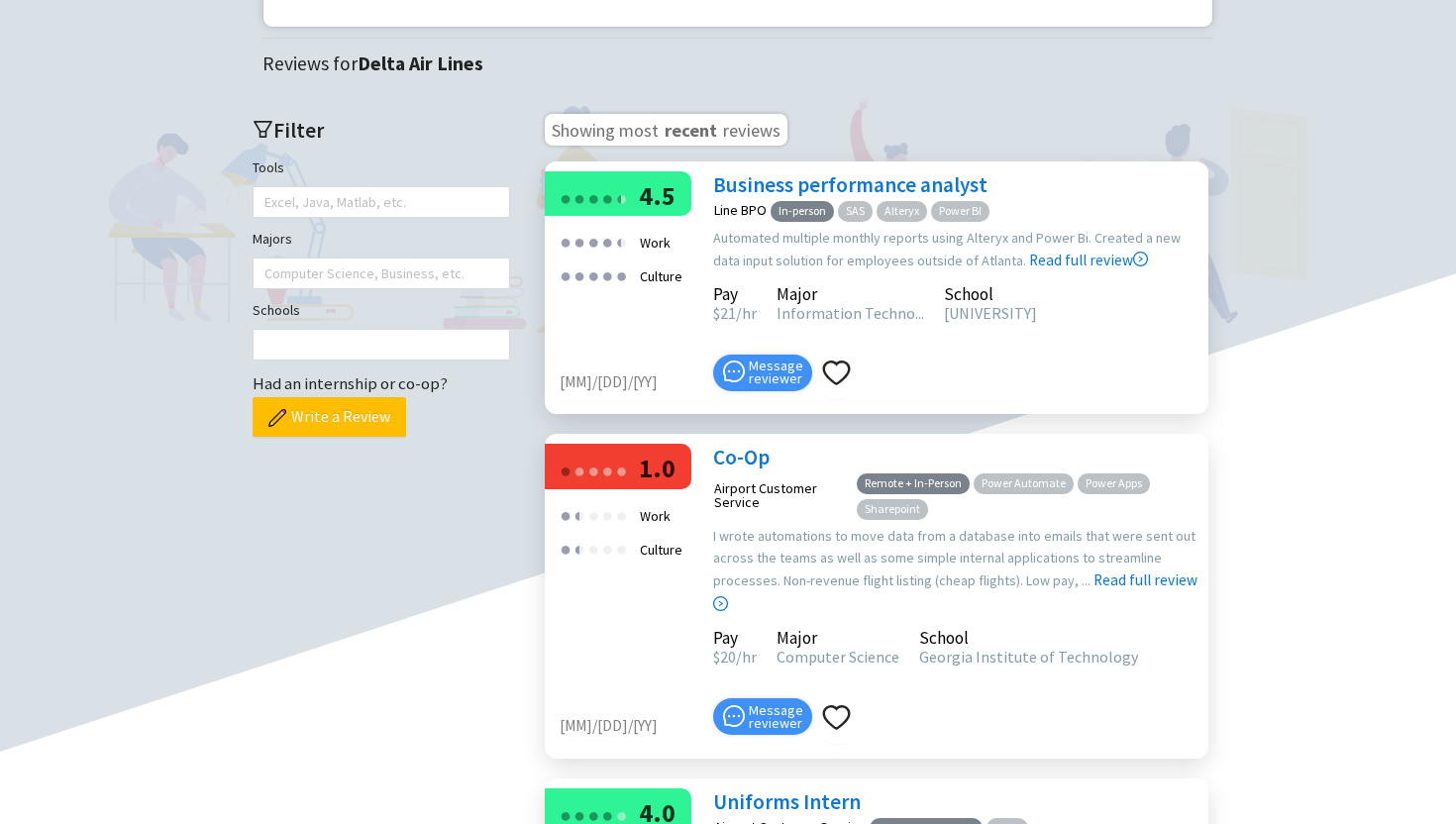 scroll, scrollTop: 597, scrollLeft: 0, axis: vertical 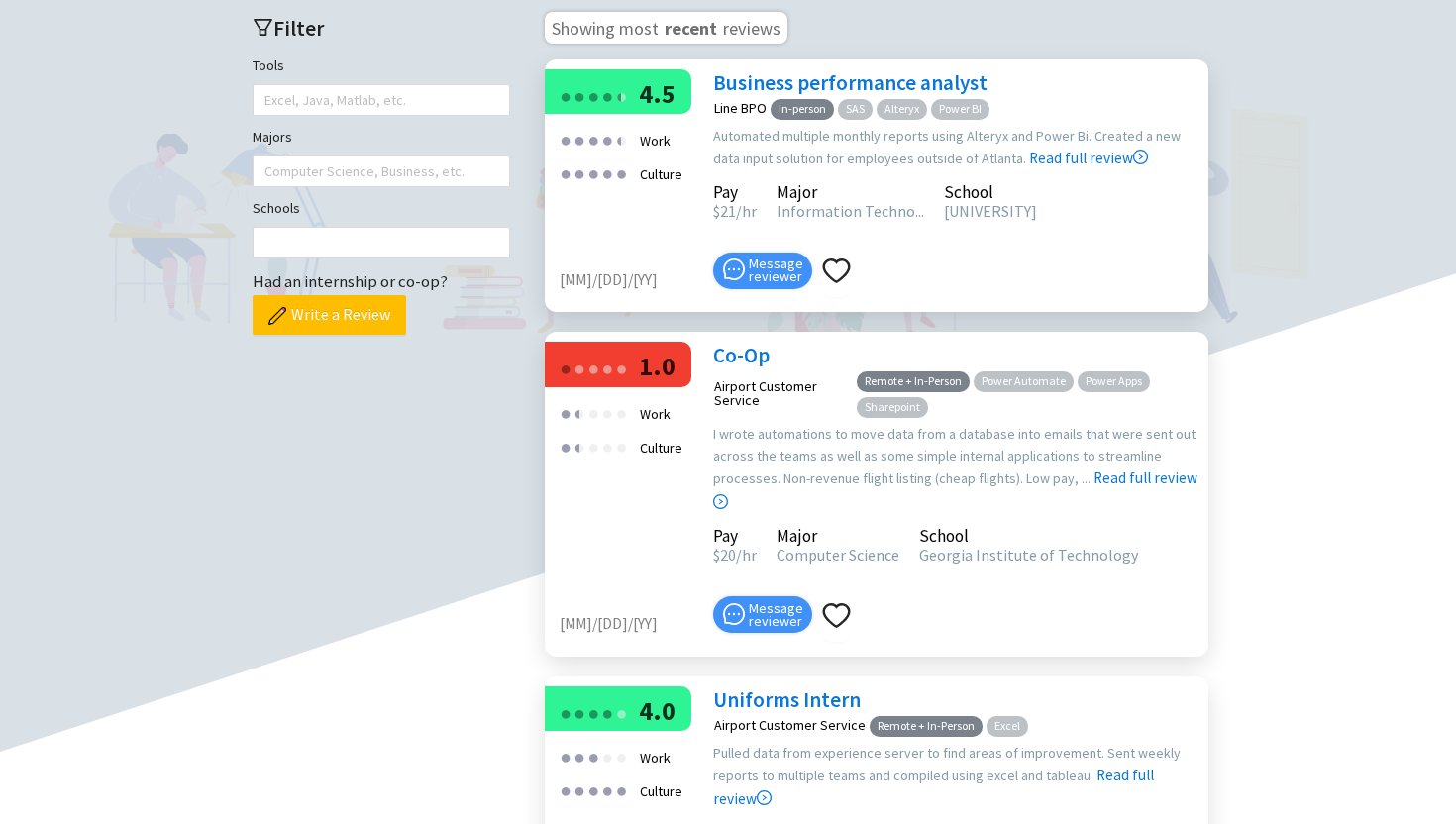 click on "Co-Op" at bounding box center [741, 355] 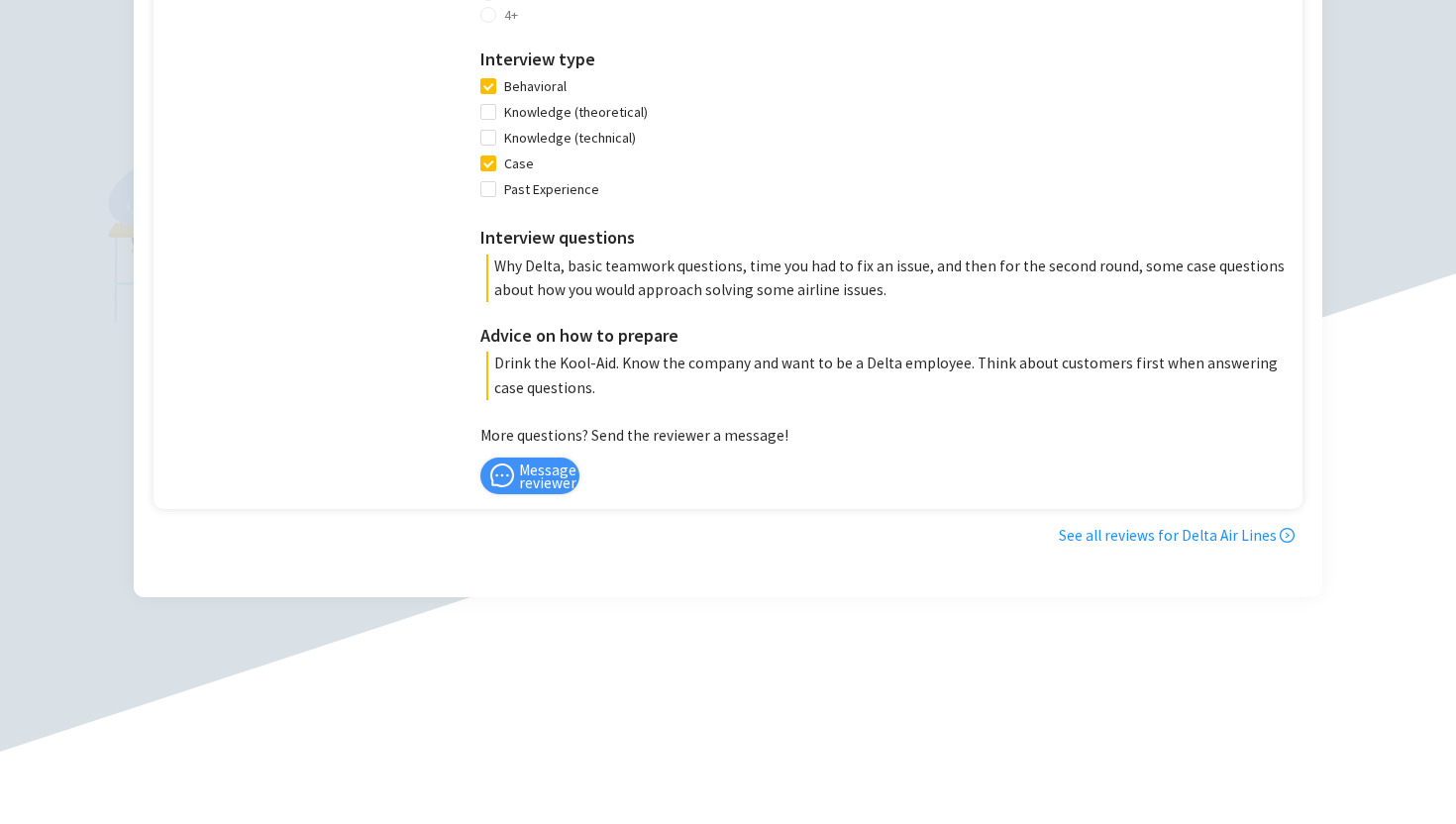 scroll, scrollTop: 1993, scrollLeft: 0, axis: vertical 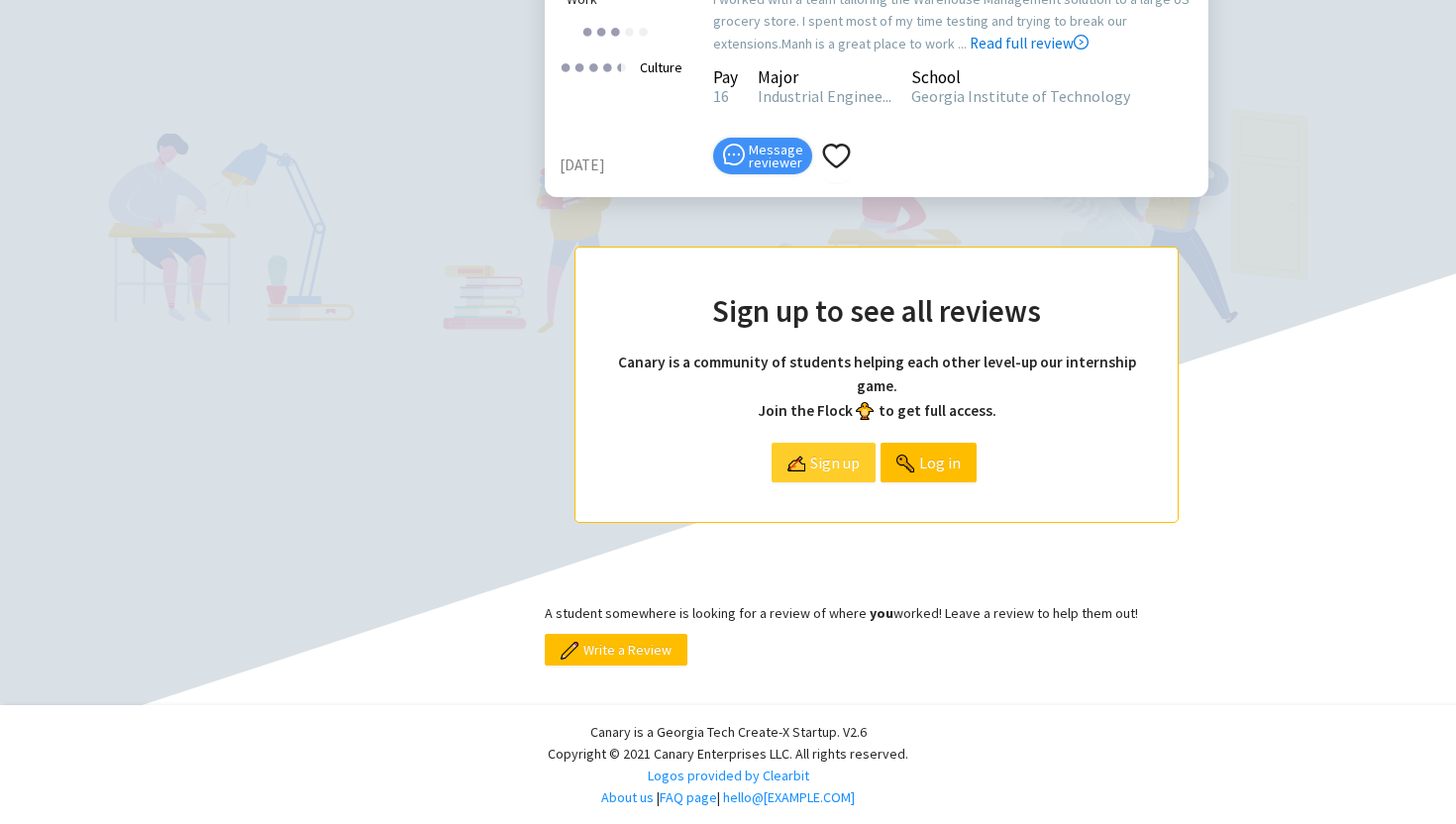 click on "Sign up" at bounding box center (835, 463) 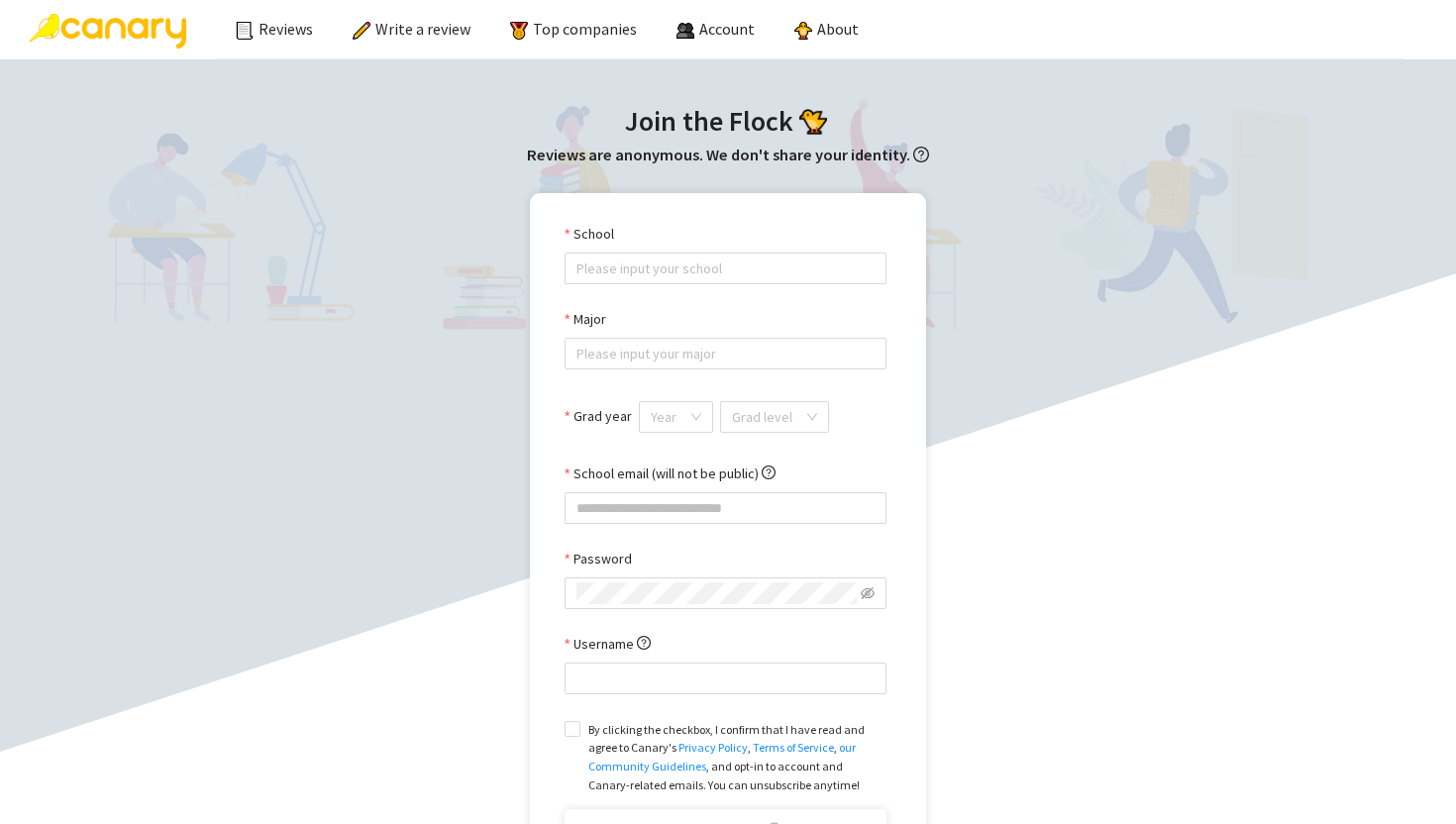 scroll, scrollTop: 0, scrollLeft: 0, axis: both 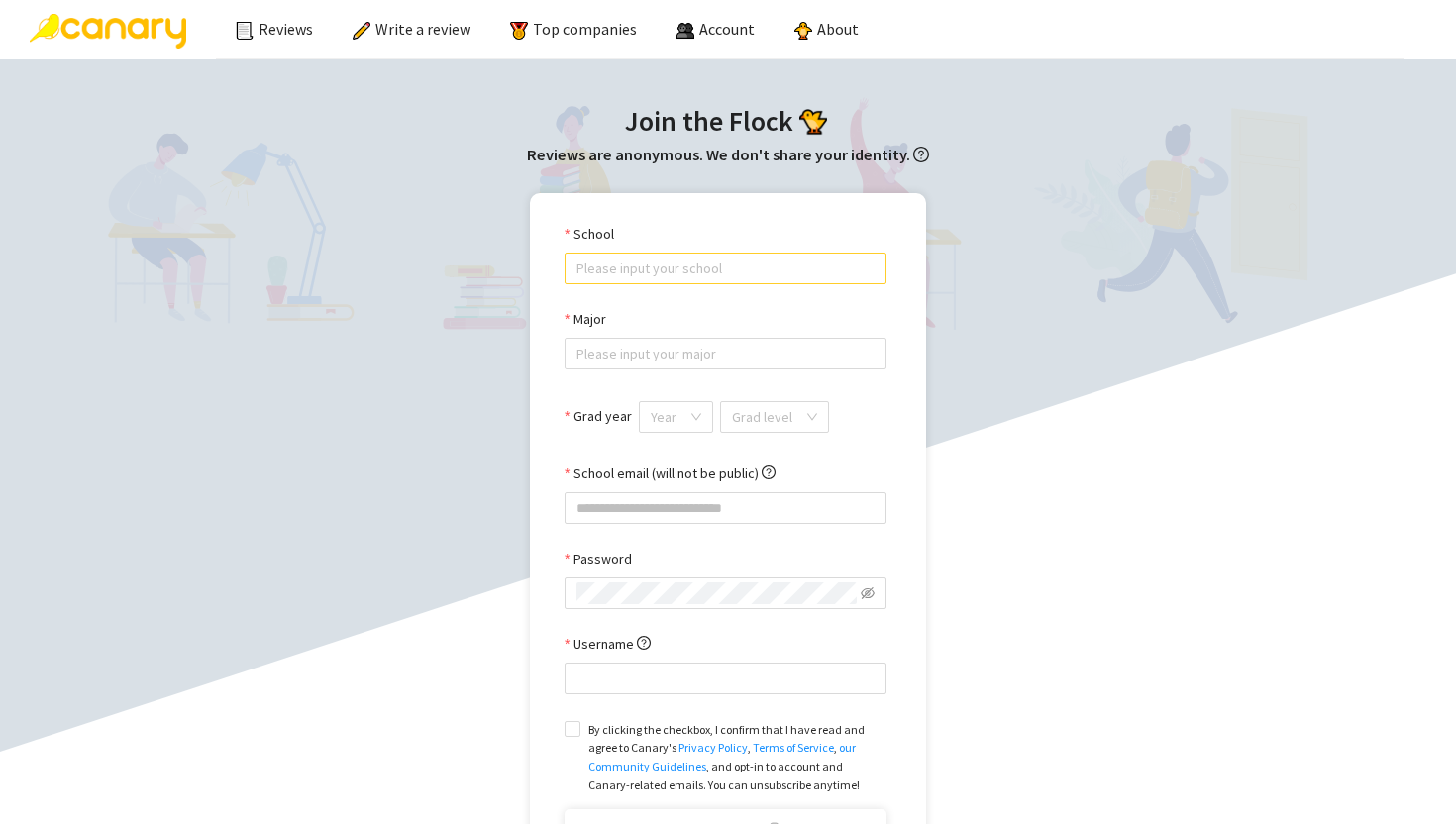 click on "School" at bounding box center [725, 268] 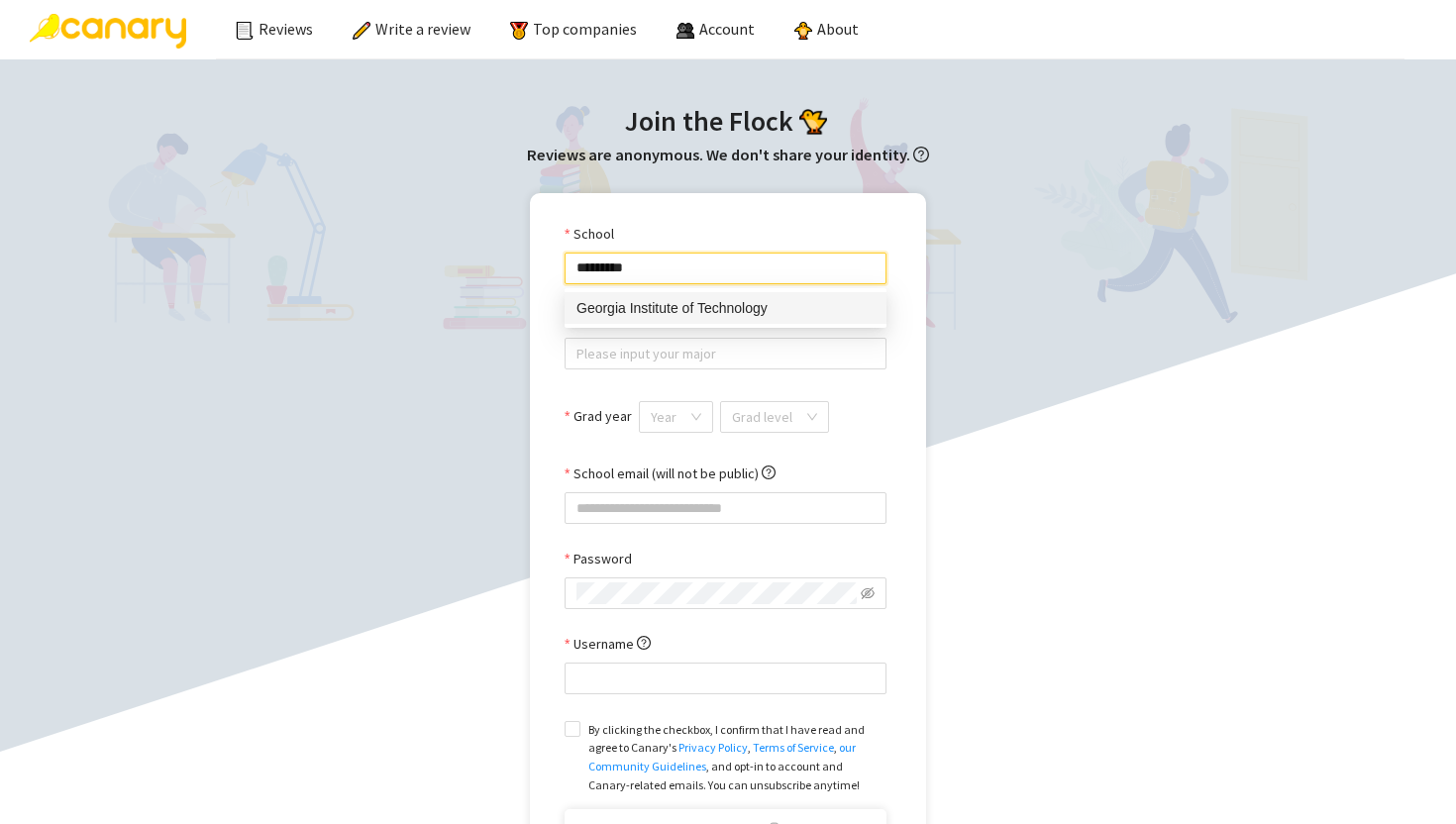 click on "Georgia Institute of Technology" at bounding box center (725, 308) 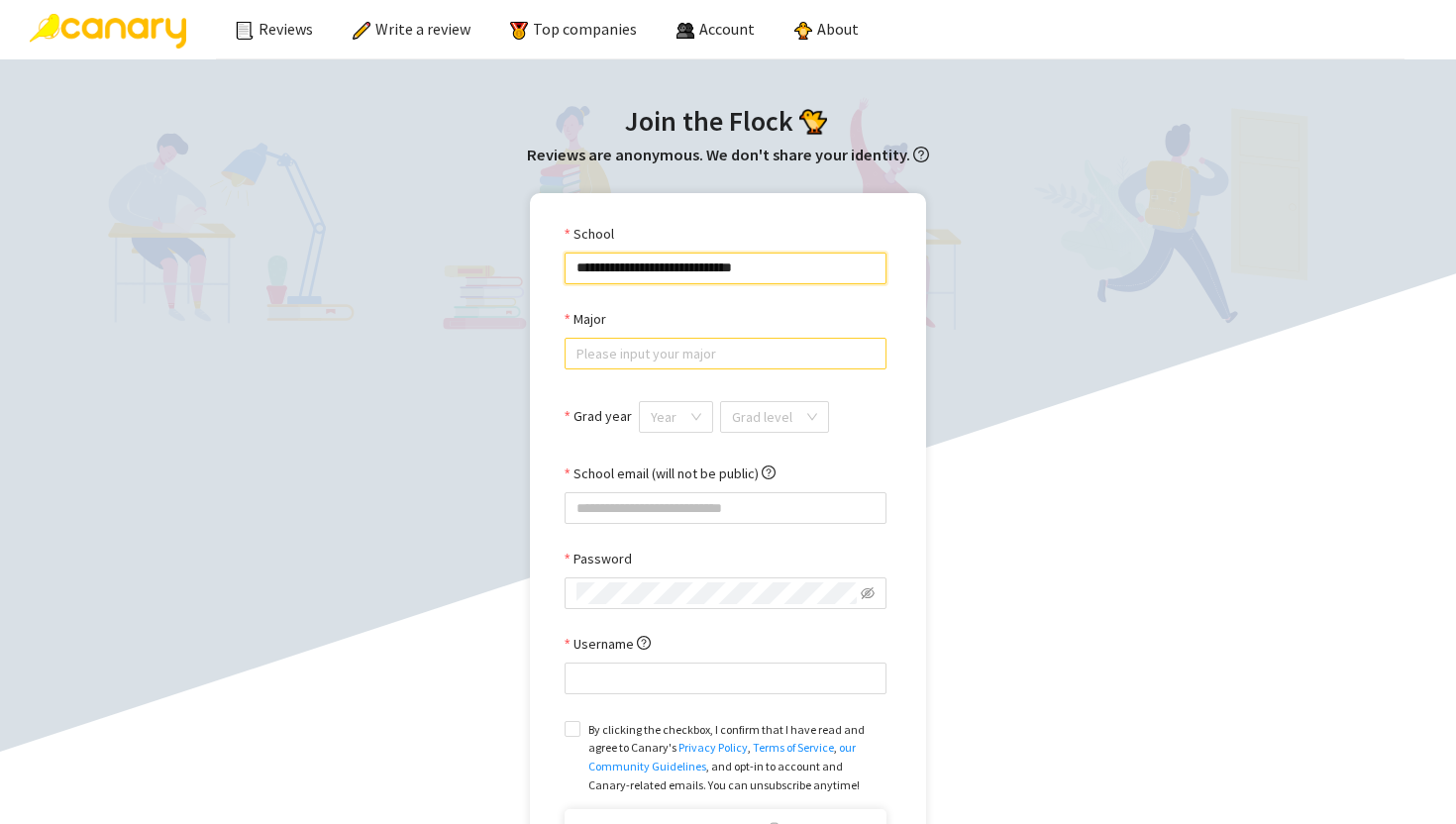 type on "**********" 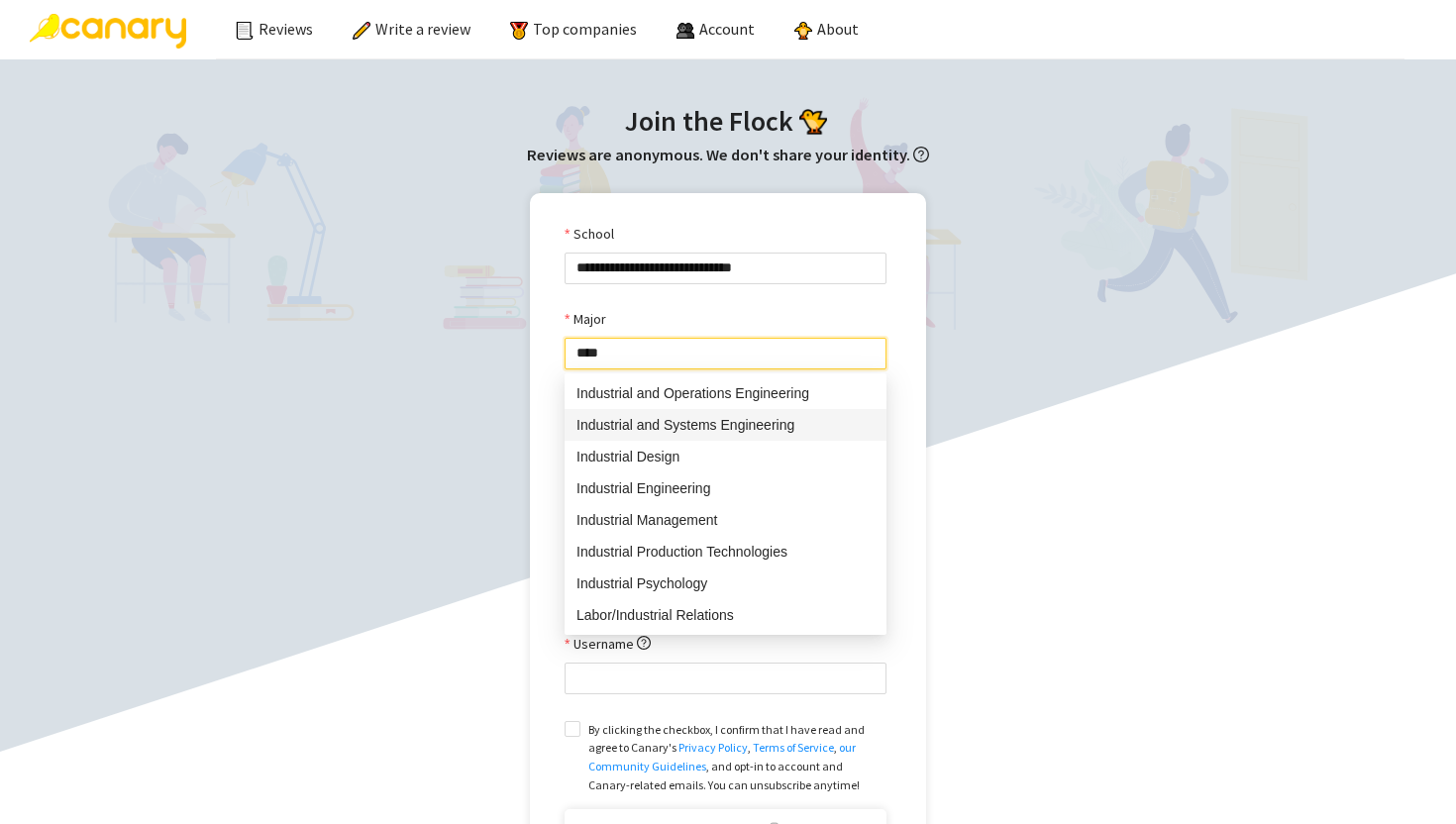 click on "Industrial and Systems Engineering" at bounding box center [725, 425] 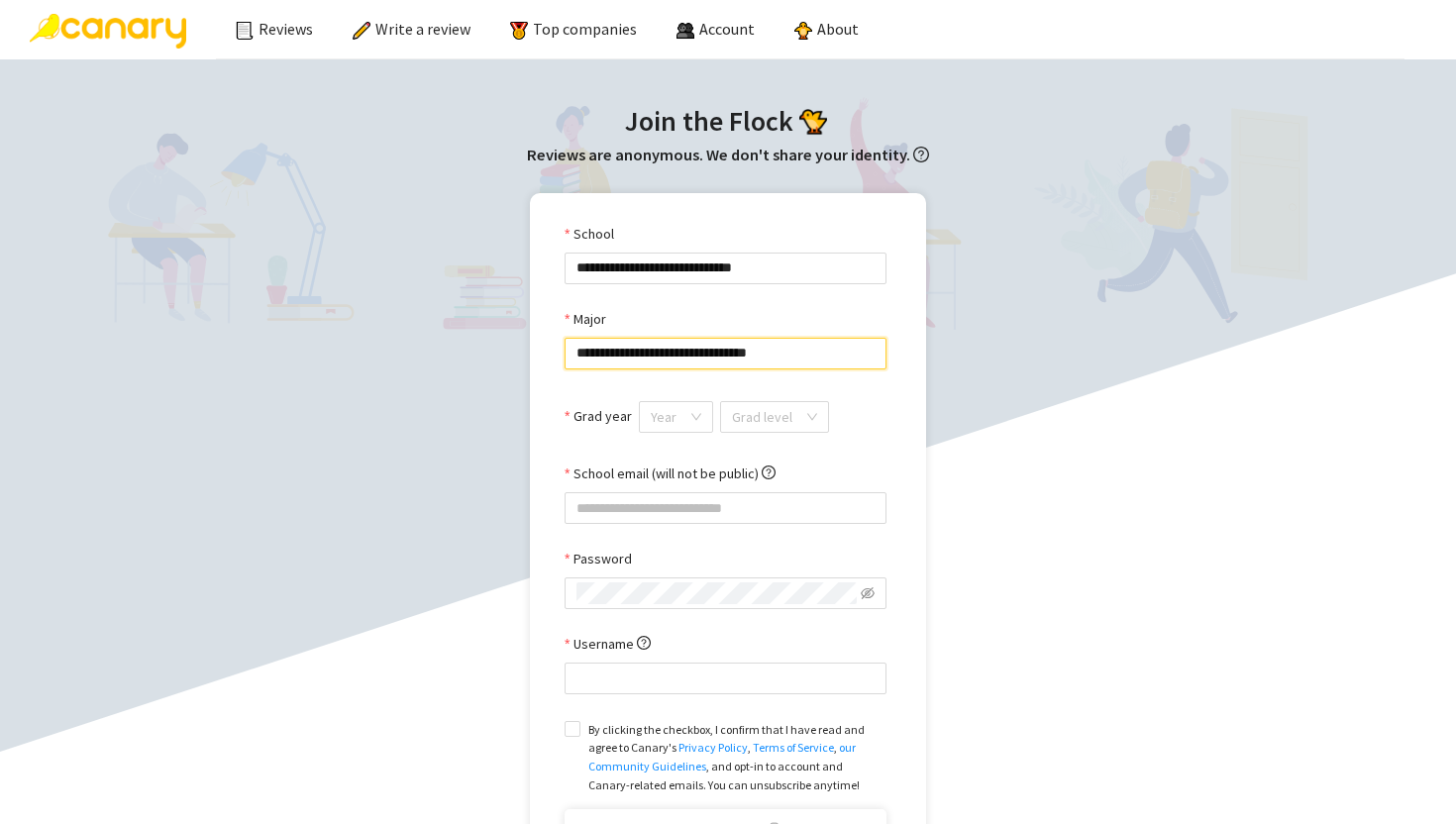 type on "**********" 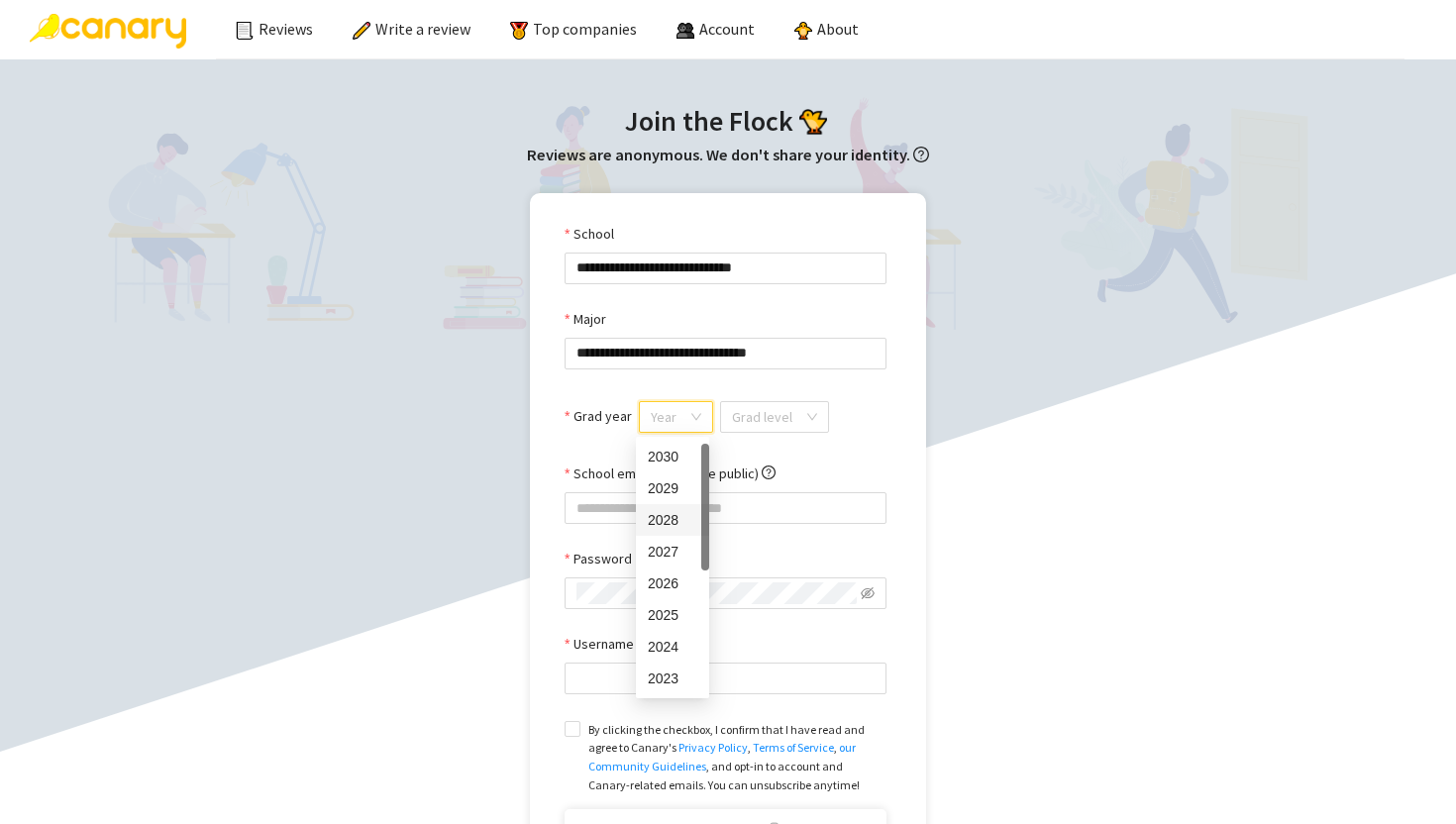 scroll, scrollTop: 15, scrollLeft: 0, axis: vertical 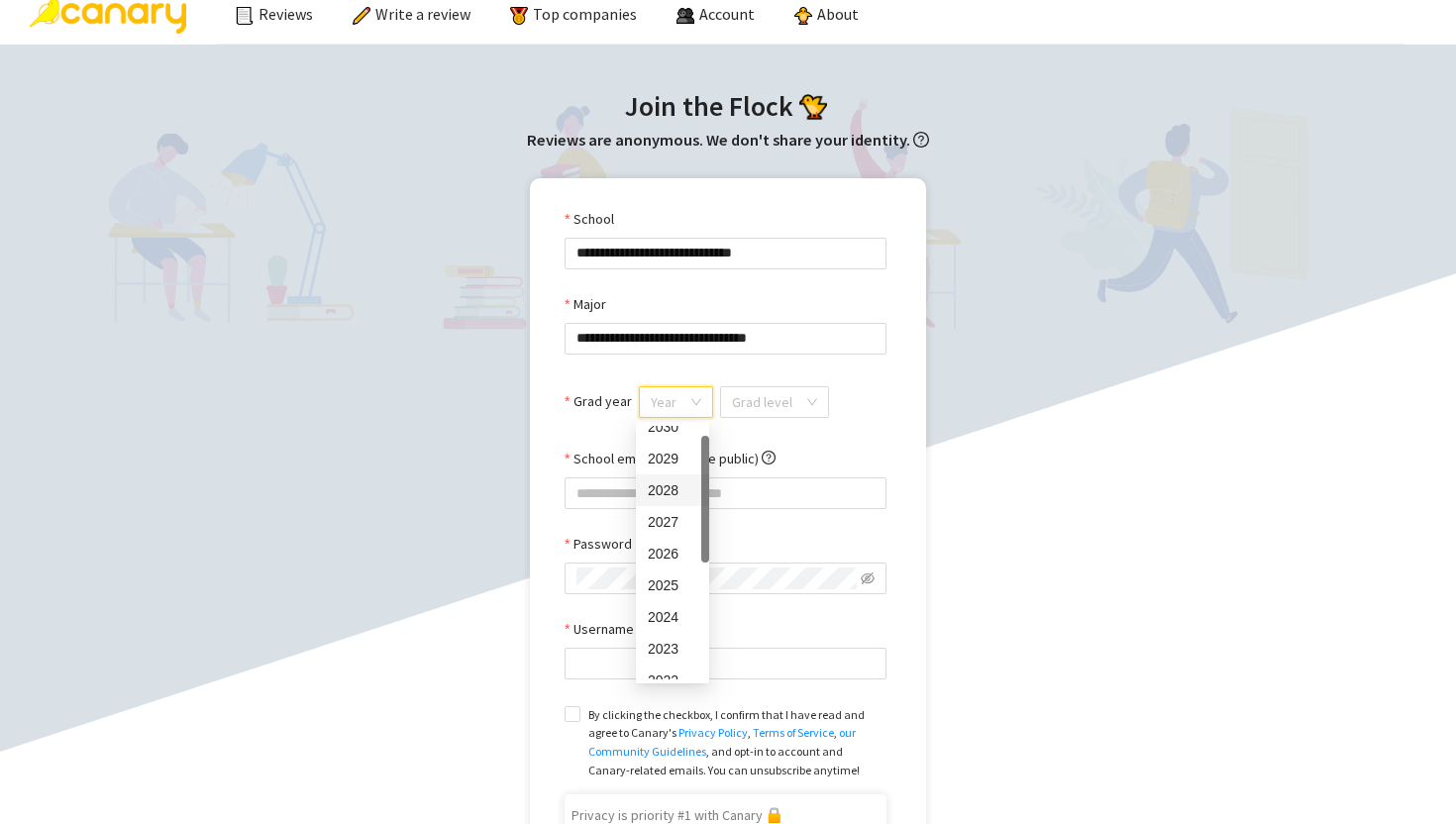 click on "2028" at bounding box center (673, 490) 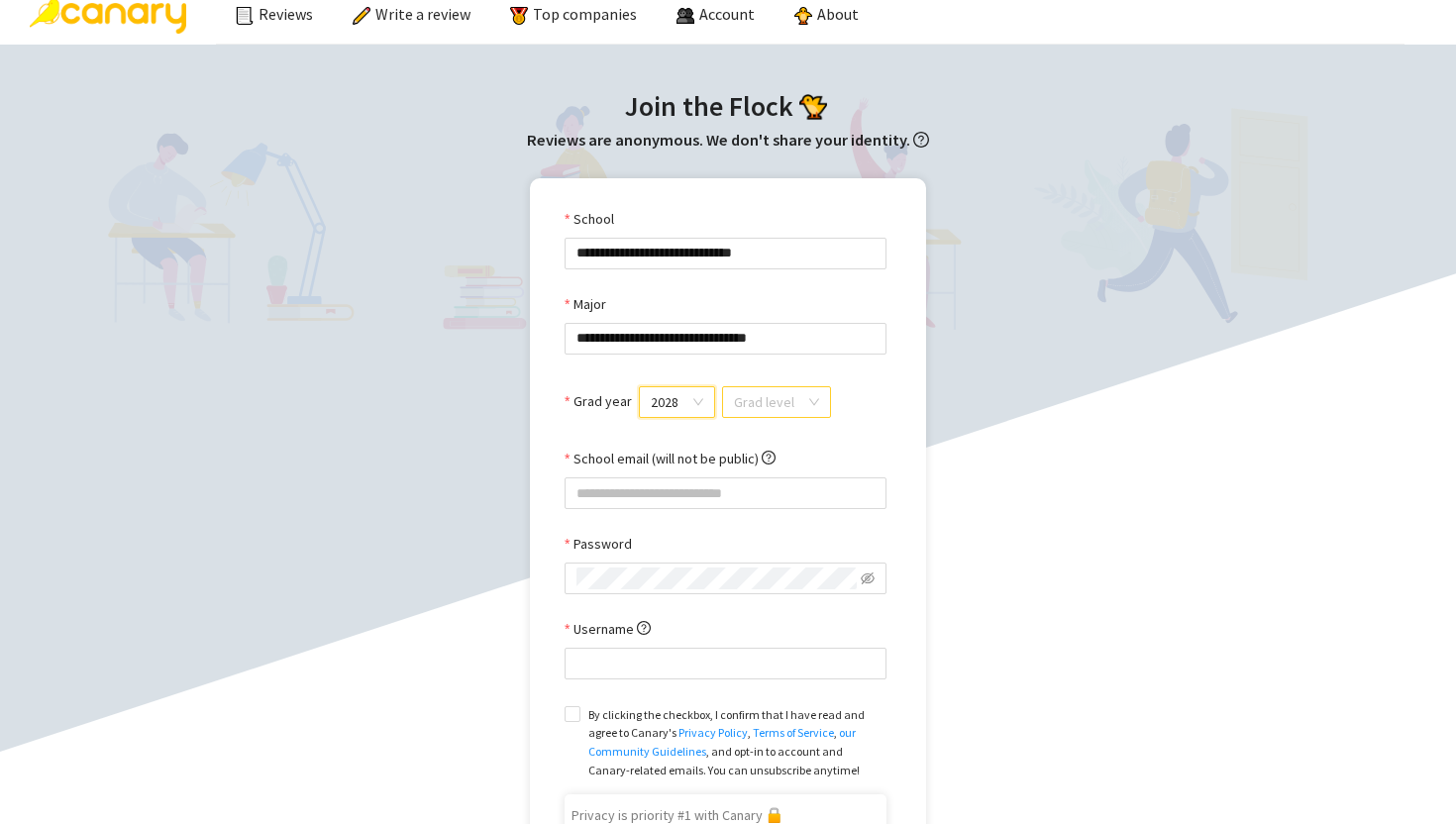 click at bounding box center [770, 402] 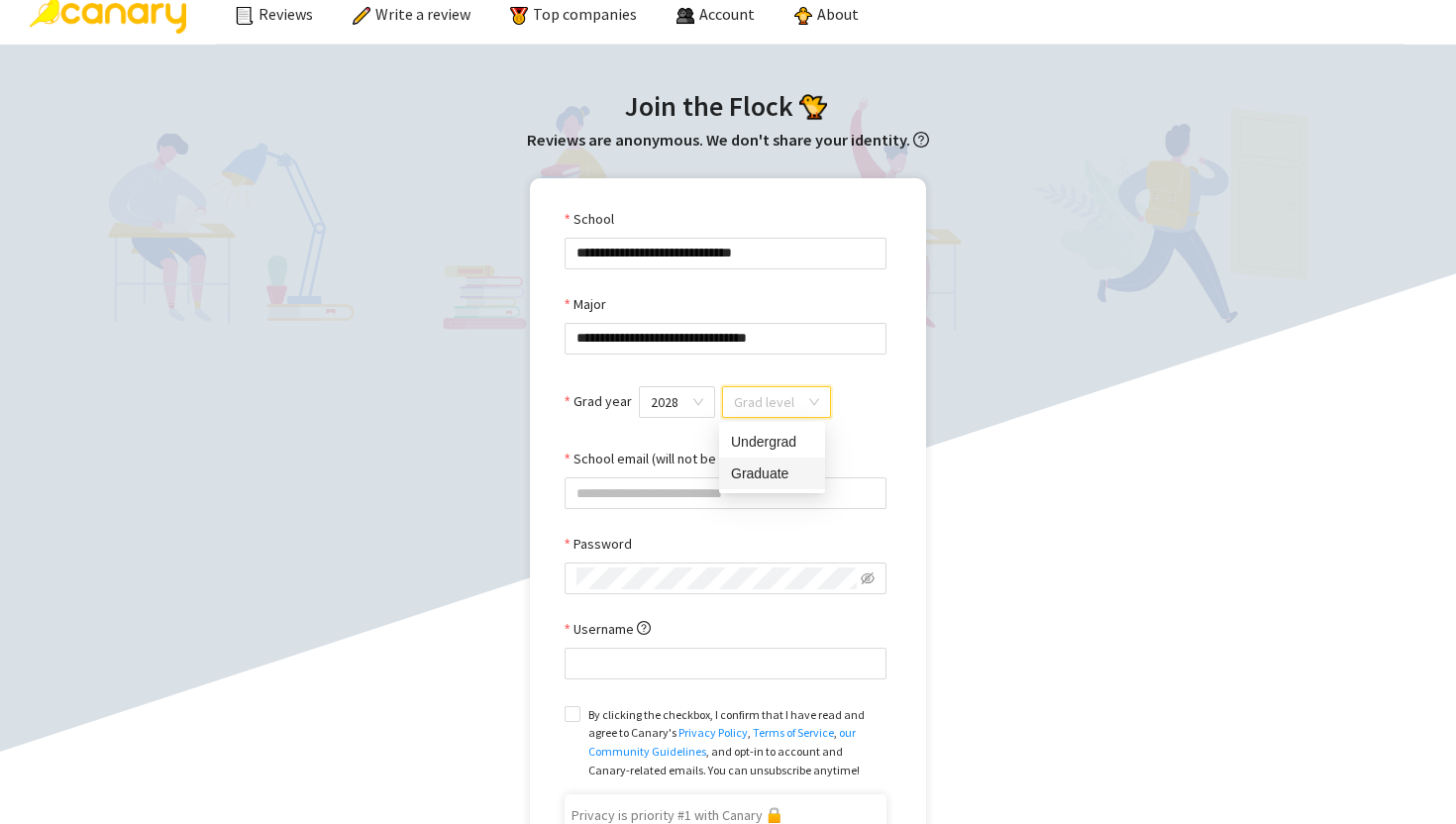 click on "Graduate" at bounding box center [772, 473] 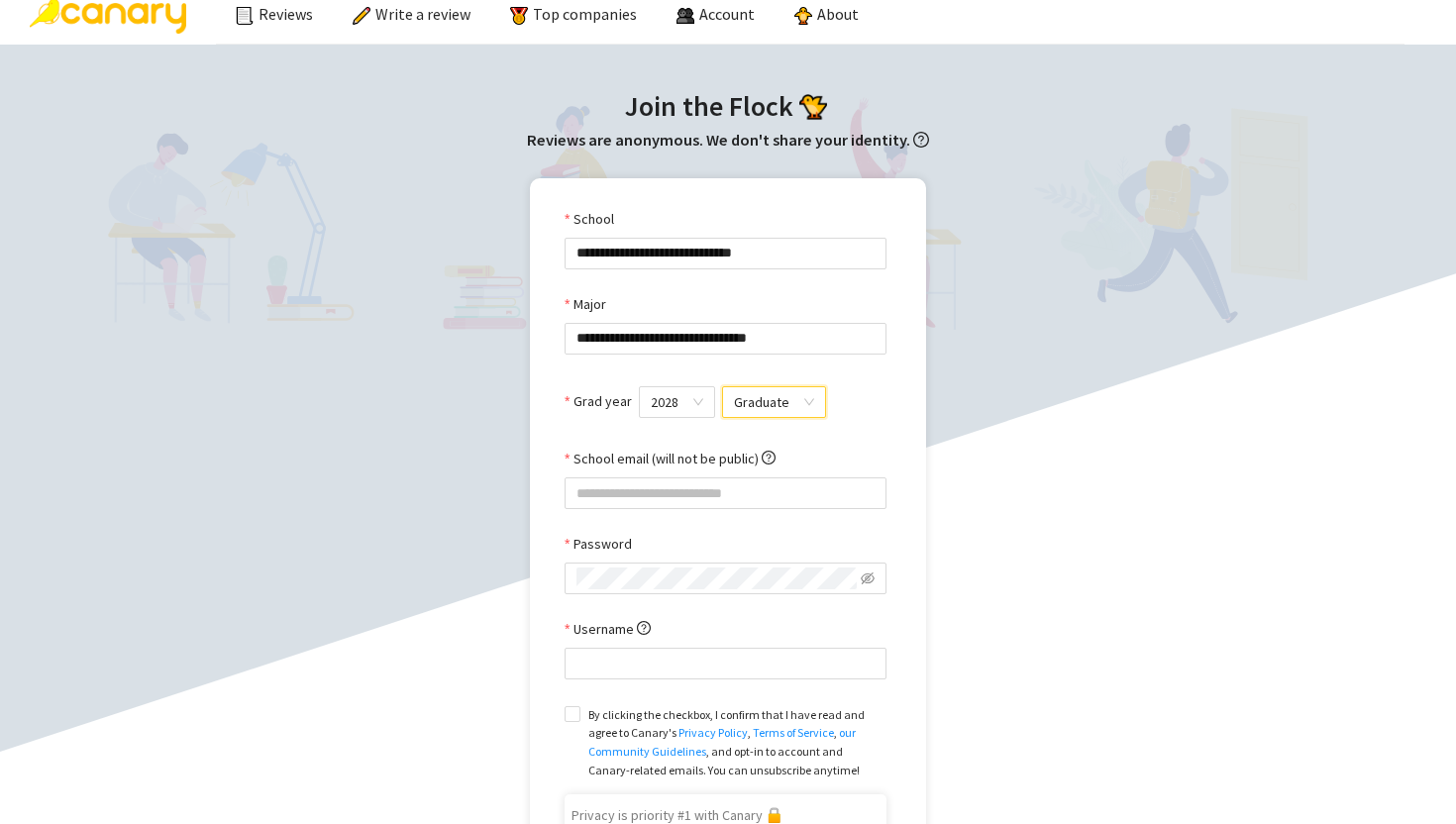 click on "Graduate" at bounding box center (774, 402) 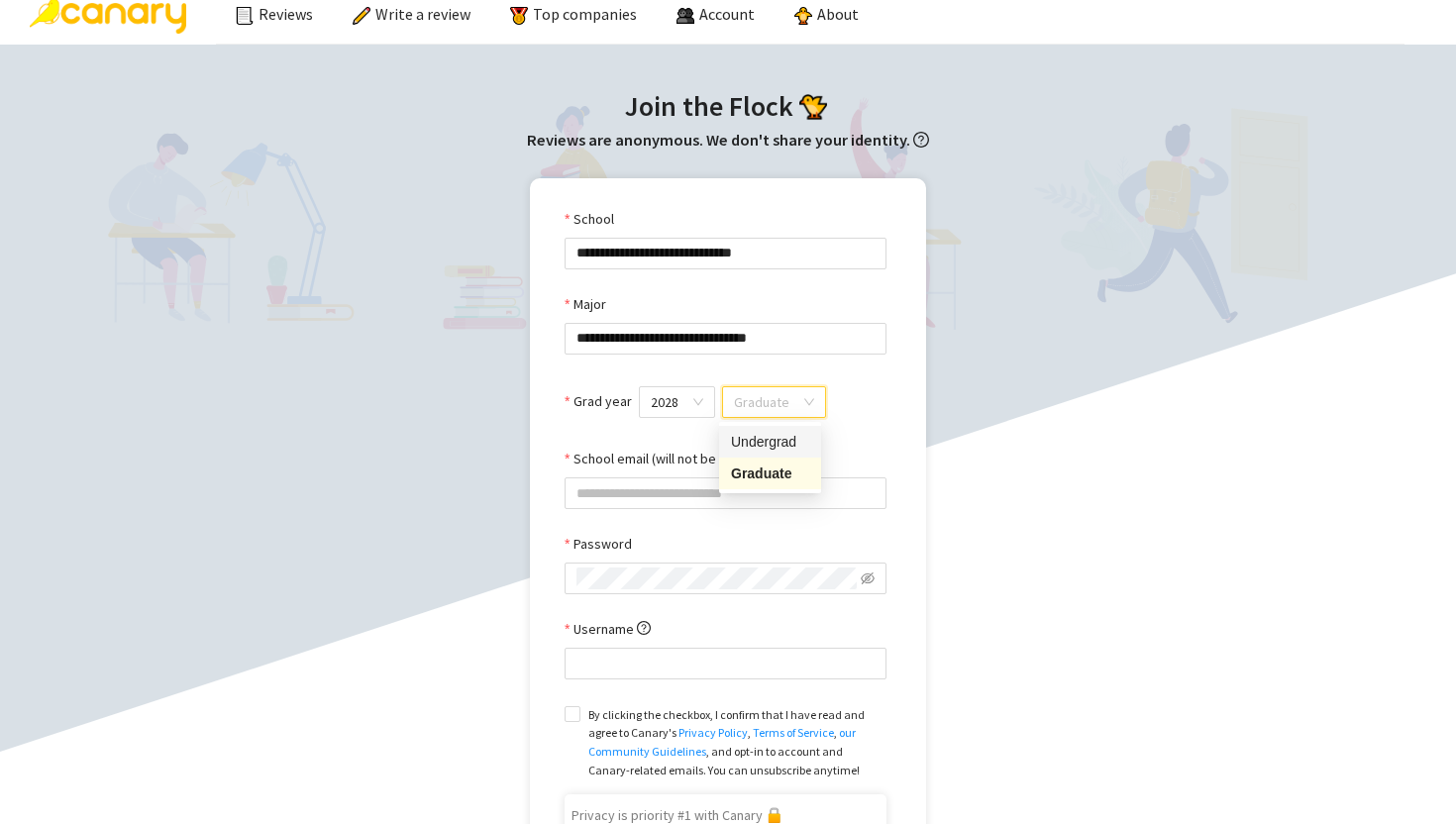 click on "Undergrad" at bounding box center (770, 442) 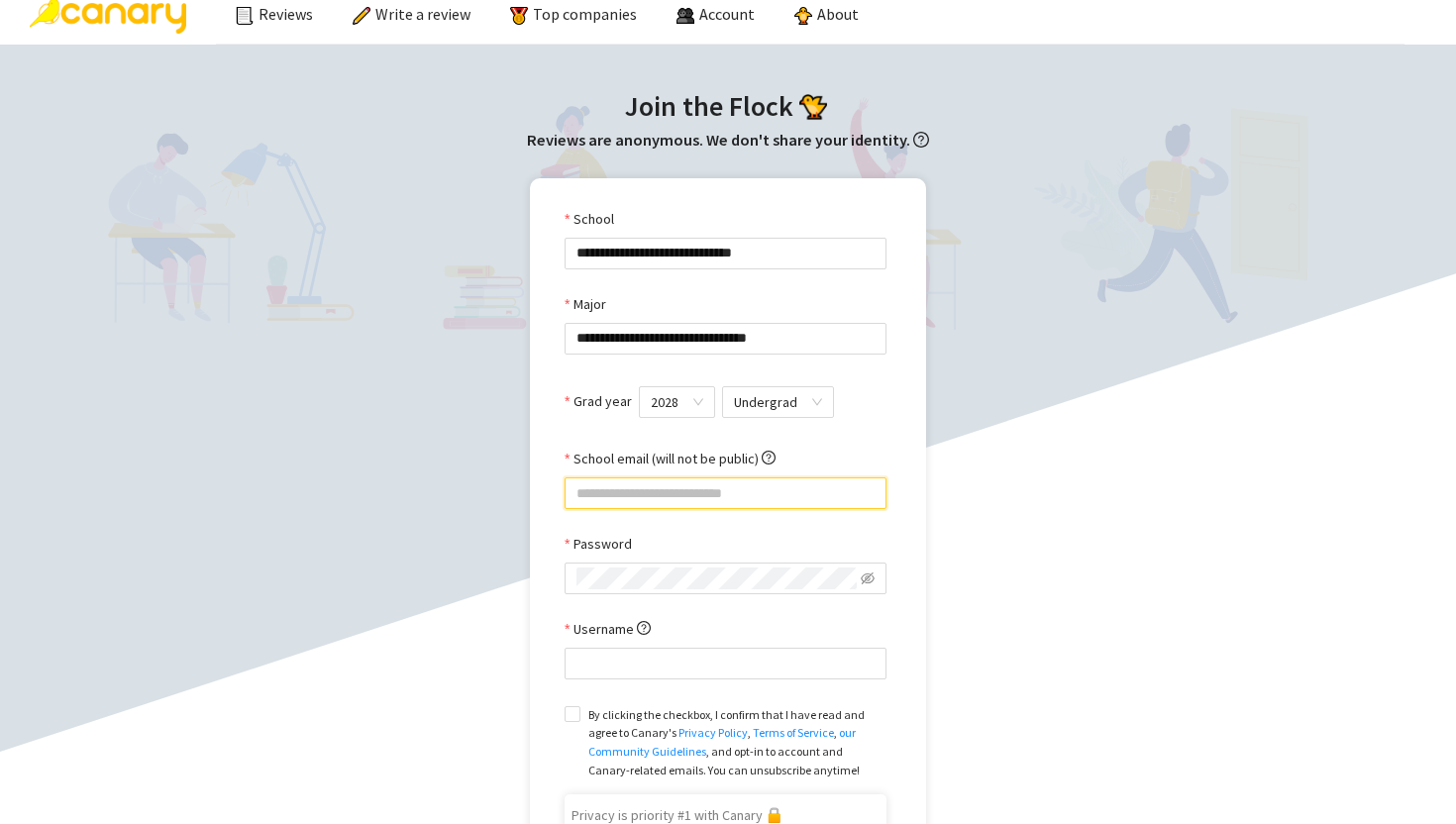 click on "School email (will not be public)" at bounding box center [725, 493] 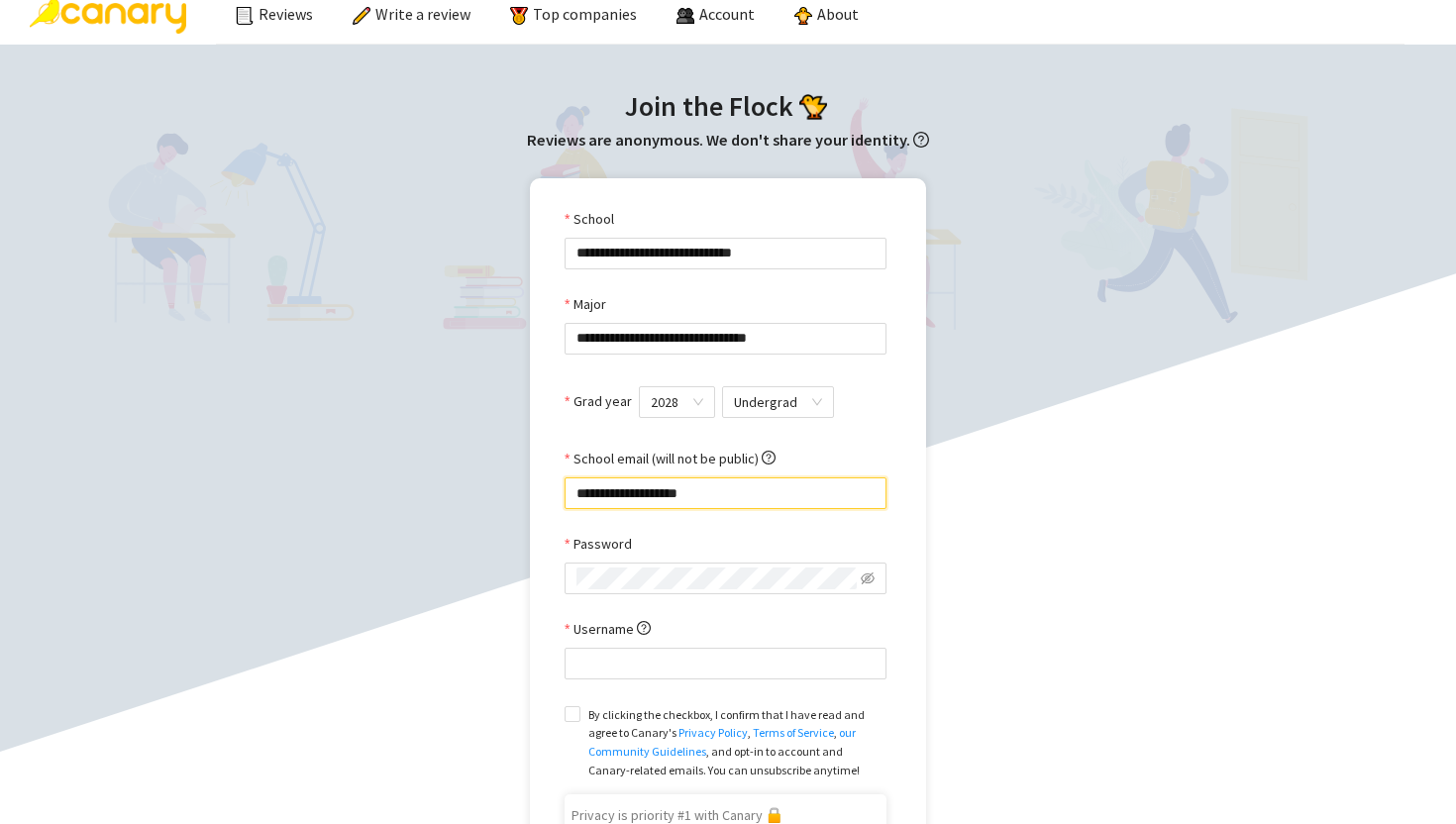 type on "**********" 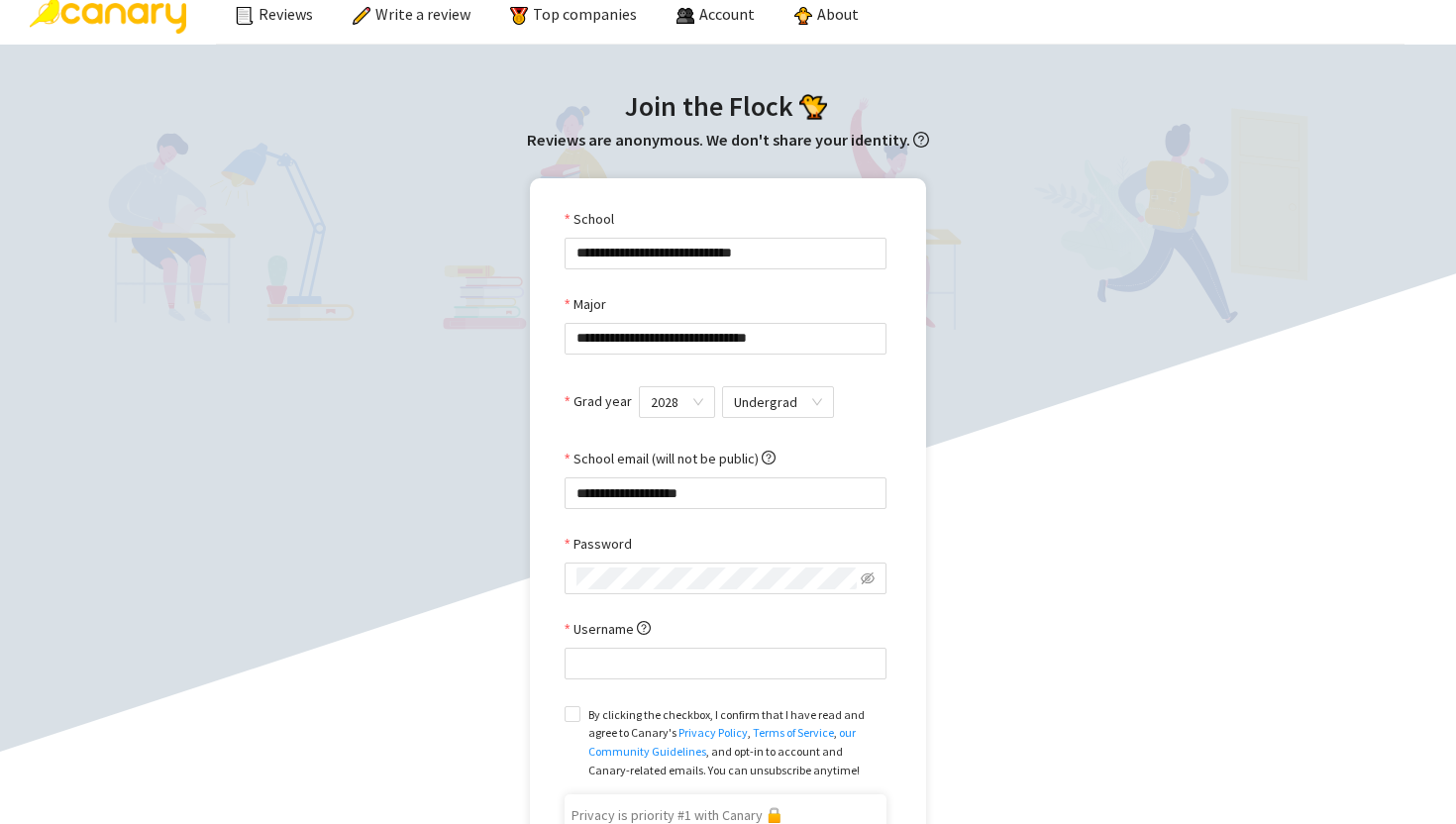 click on "School email (will not be public)" at bounding box center [725, 463] 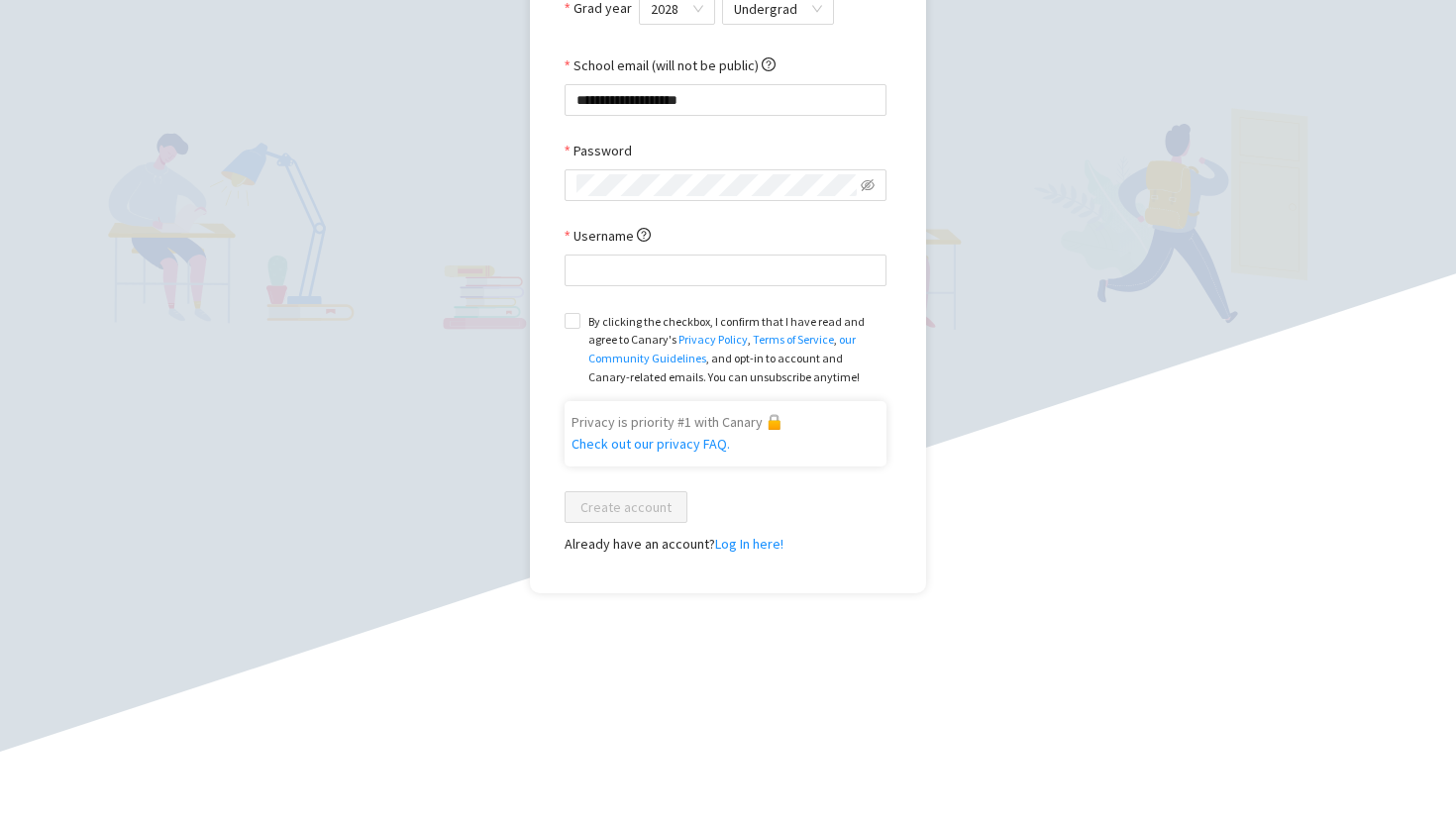 scroll, scrollTop: 412, scrollLeft: 0, axis: vertical 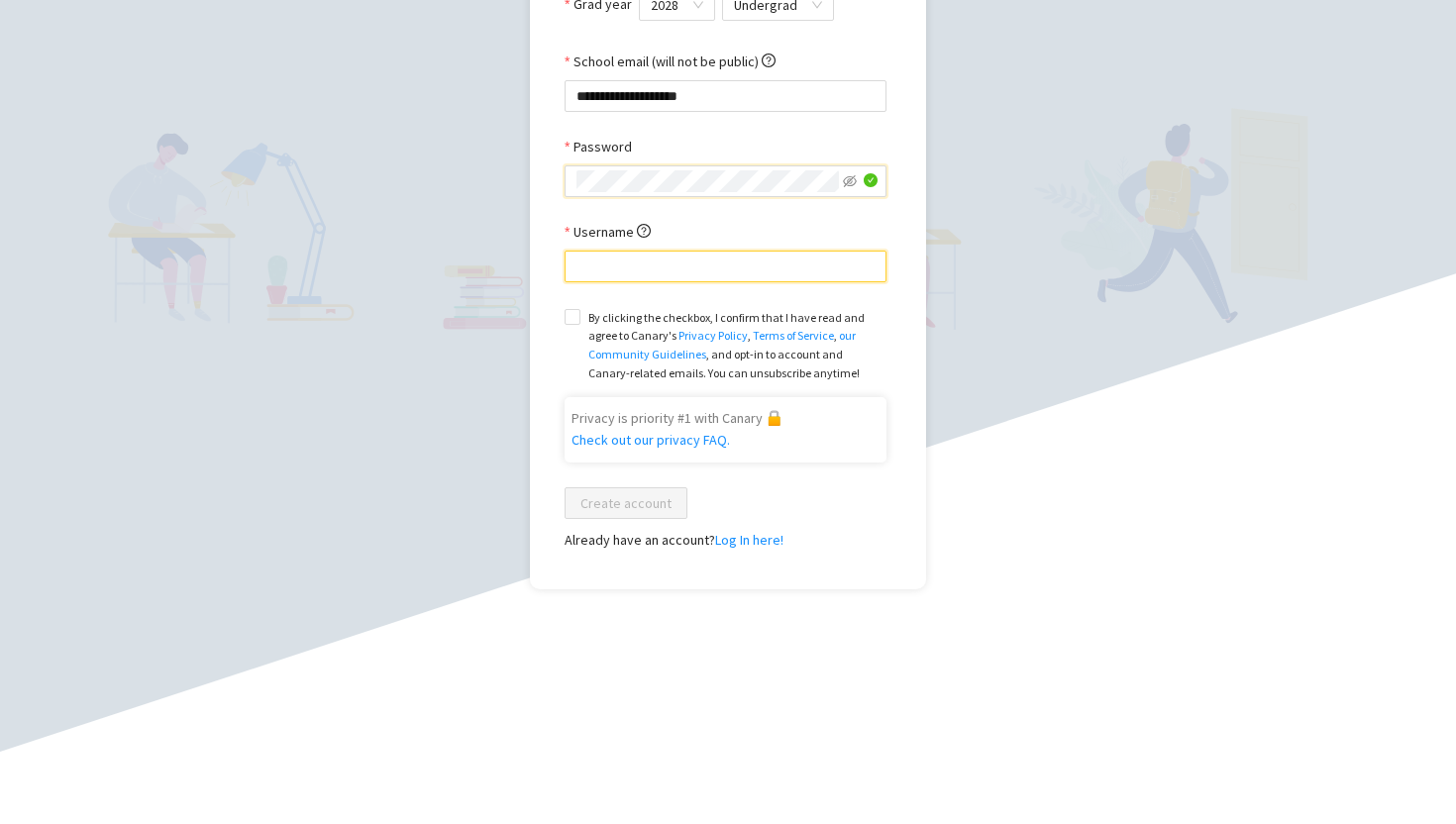 click on "Username" at bounding box center [725, 266] 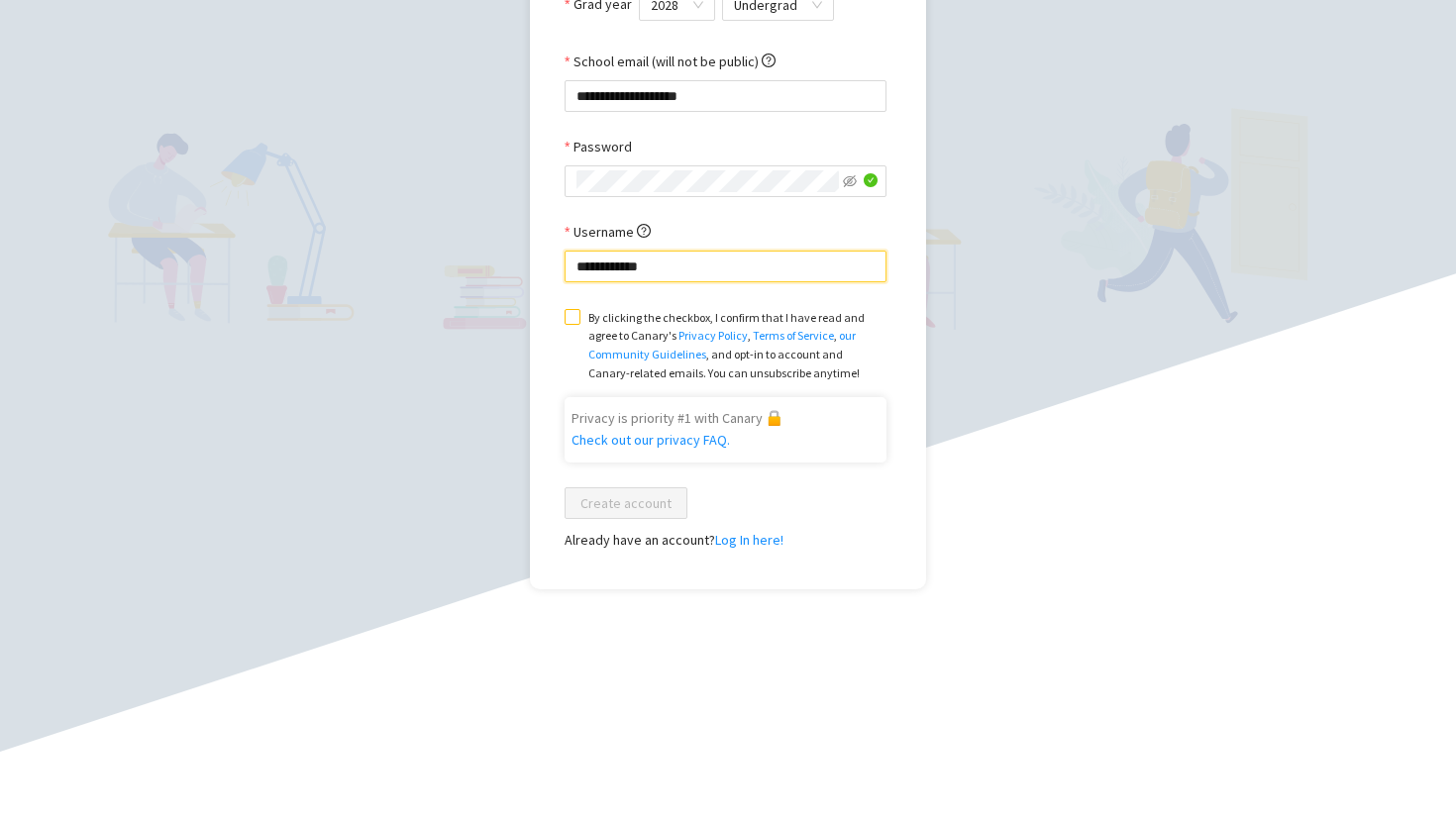 type on "**********" 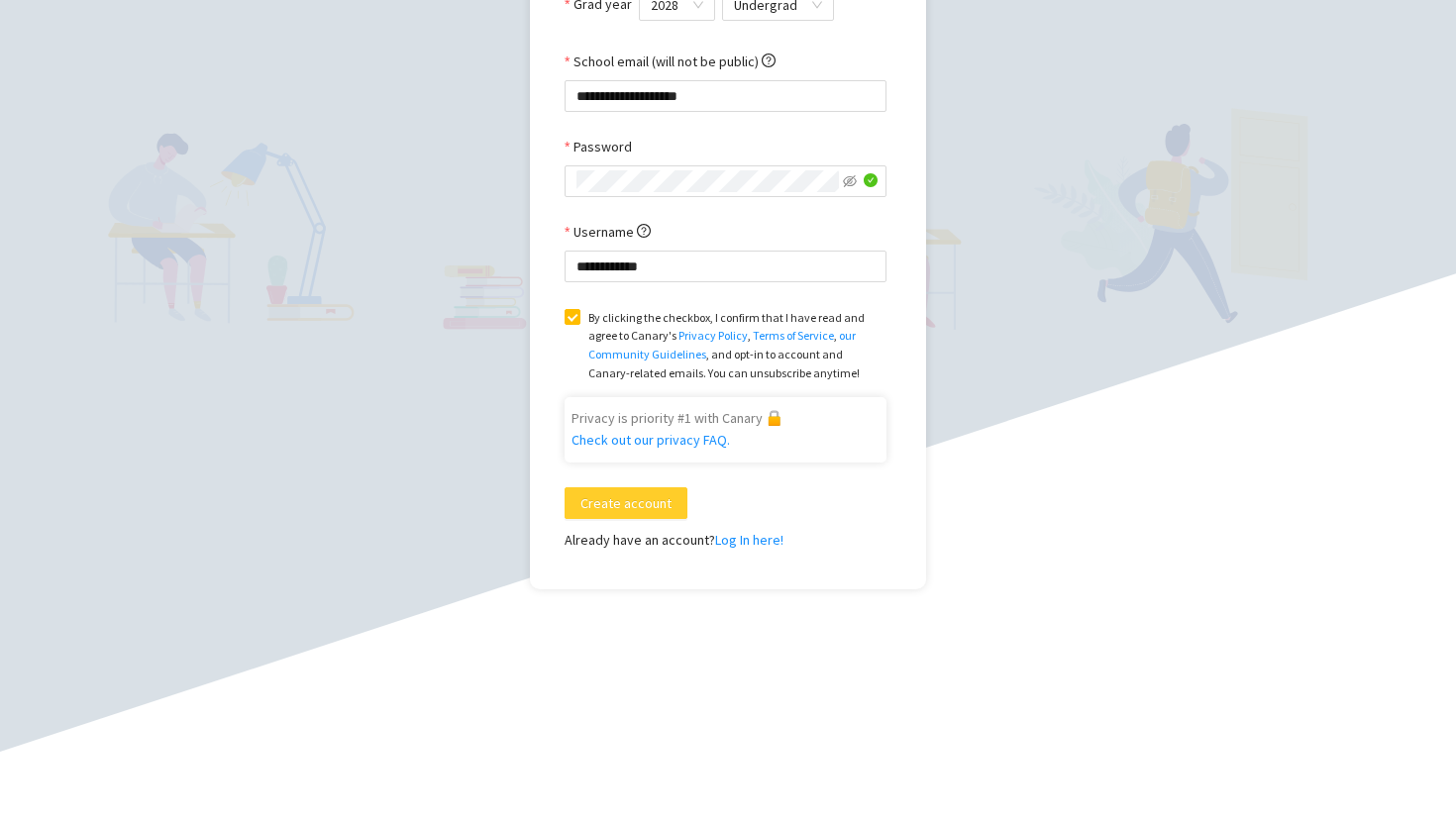 click on "Create account" at bounding box center [626, 503] 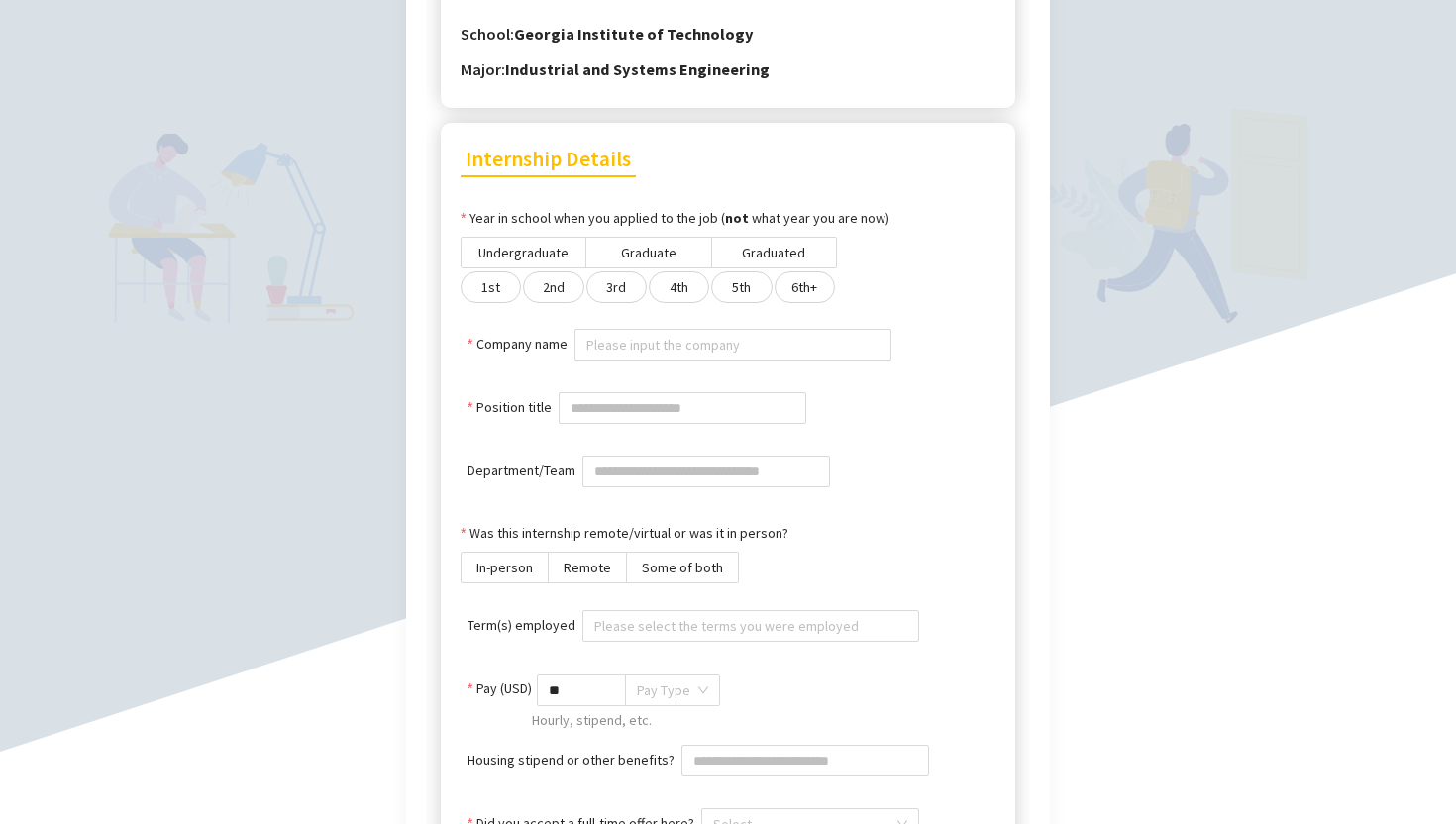 scroll, scrollTop: 0, scrollLeft: 0, axis: both 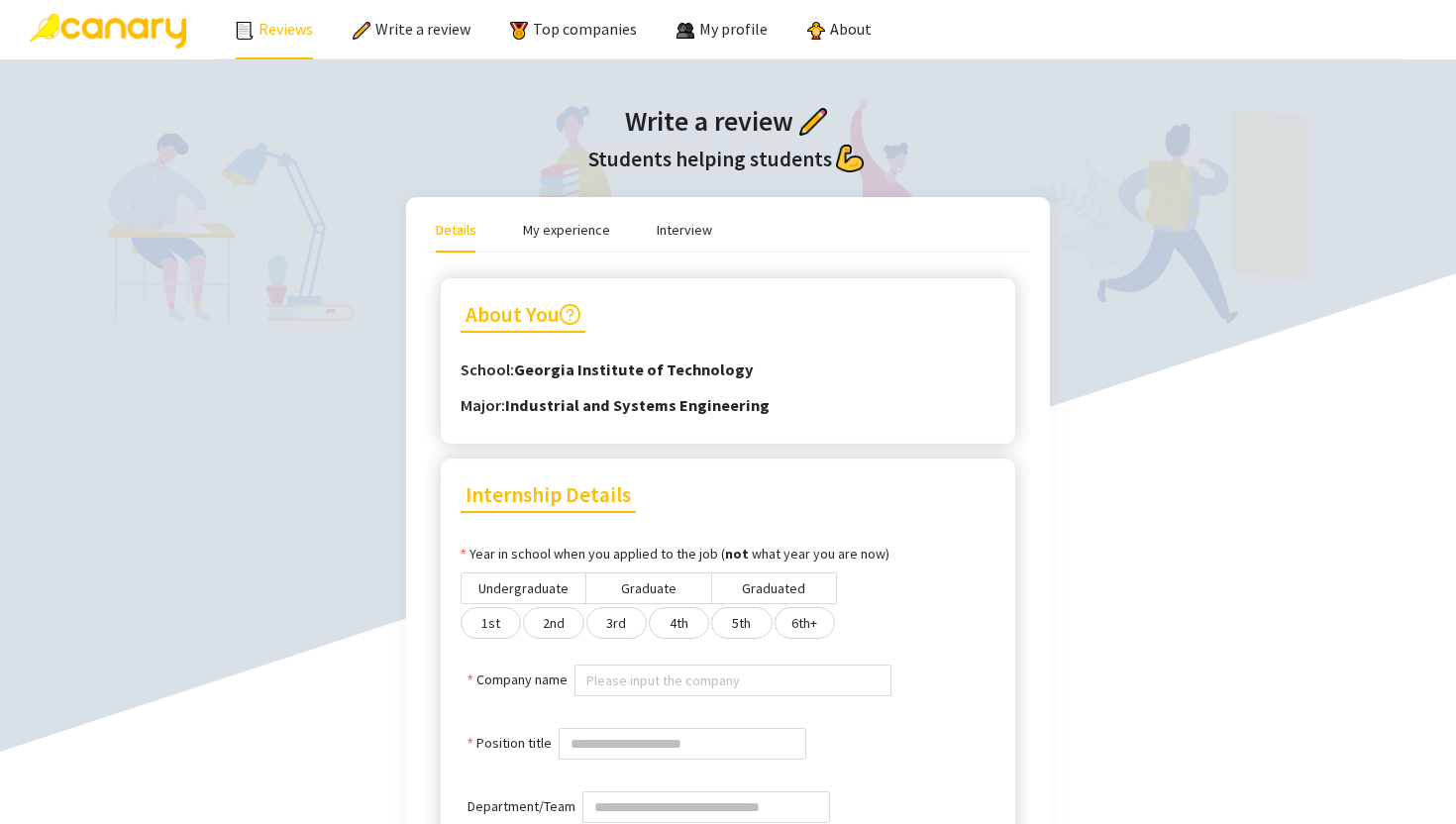 click on "Reviews" at bounding box center (274, 29) 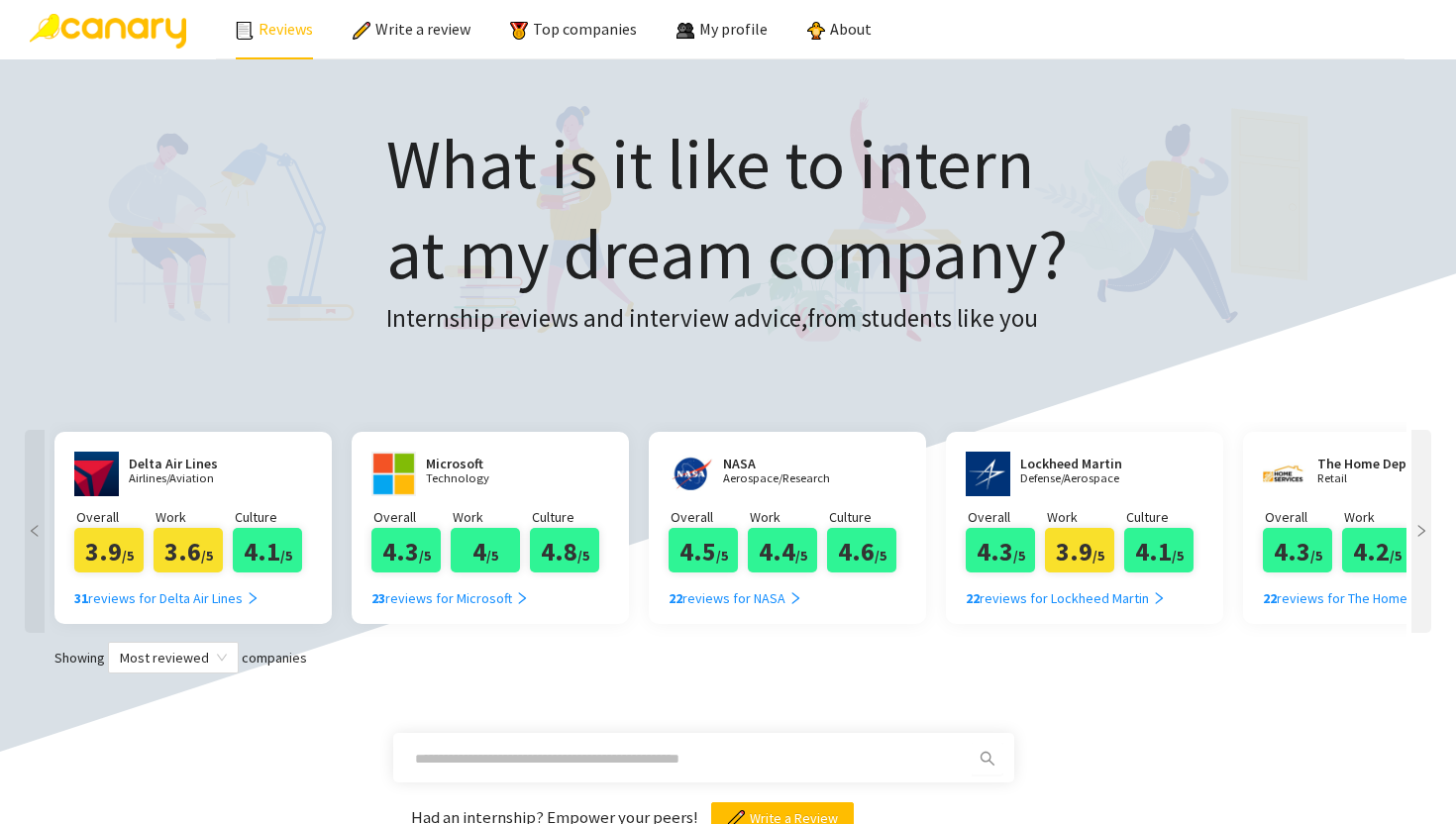 scroll, scrollTop: 454, scrollLeft: 0, axis: vertical 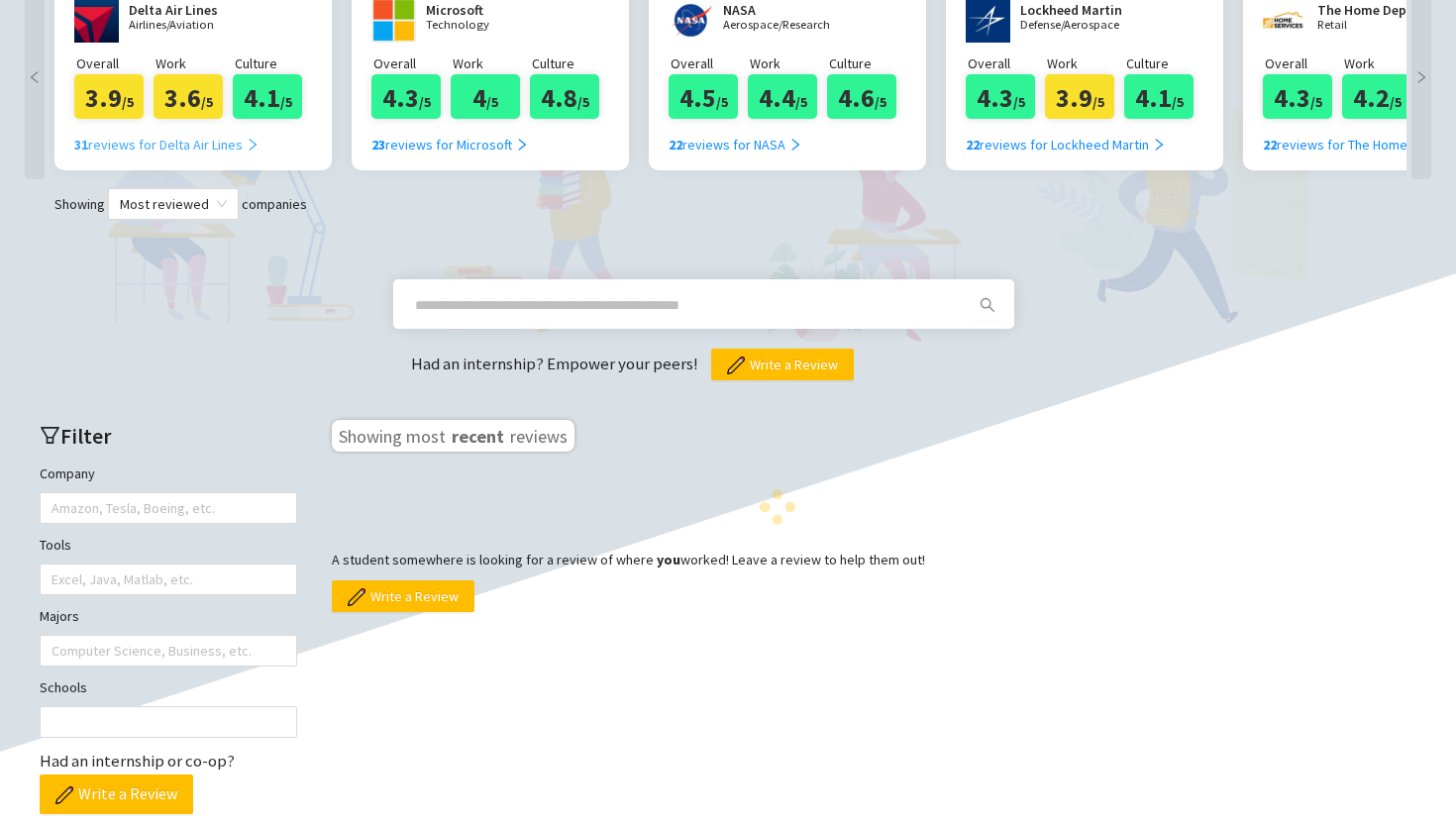 click on "31  reviews for   Delta Air Lines" at bounding box center [166, 145] 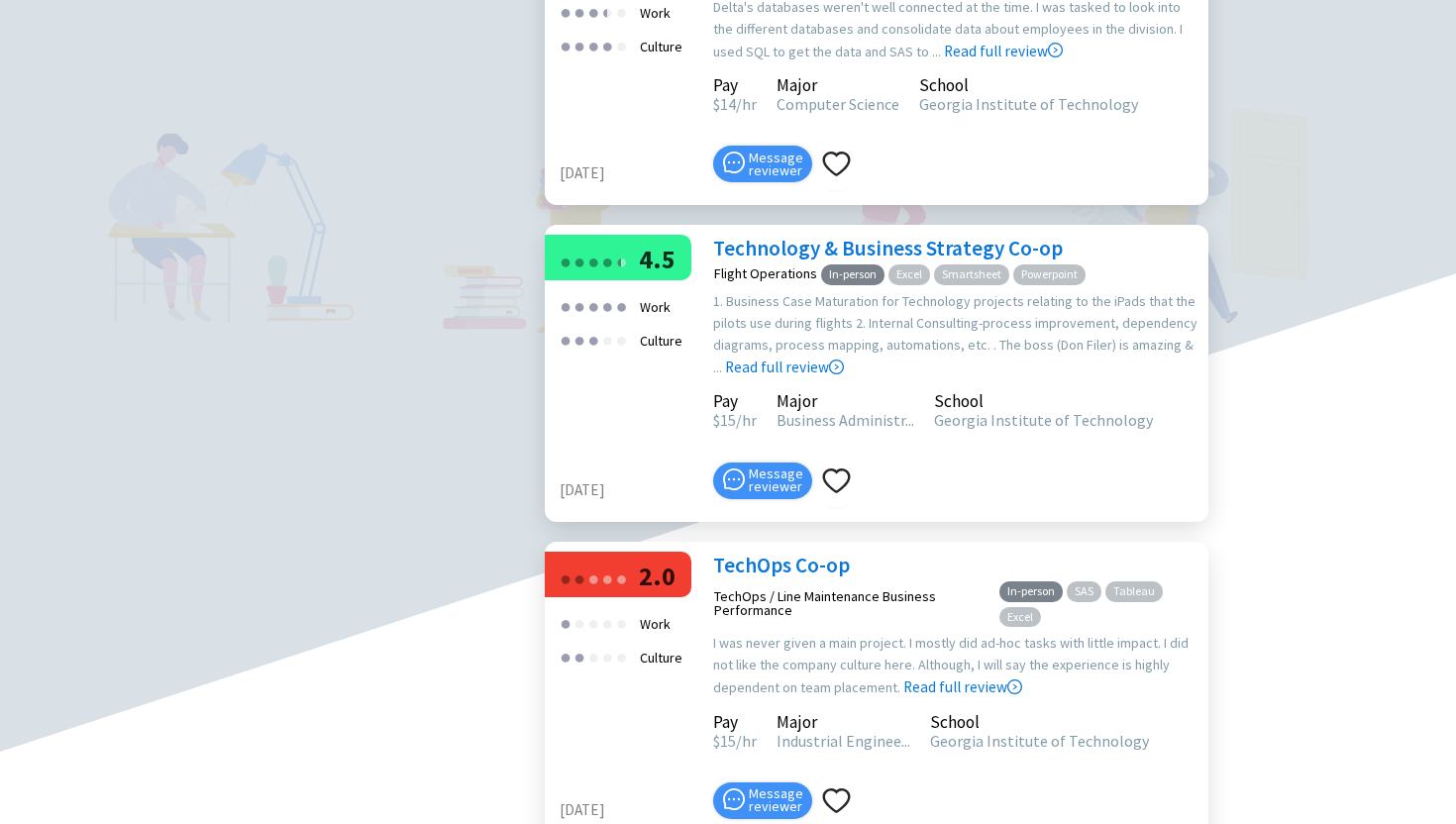 scroll, scrollTop: 2280, scrollLeft: 0, axis: vertical 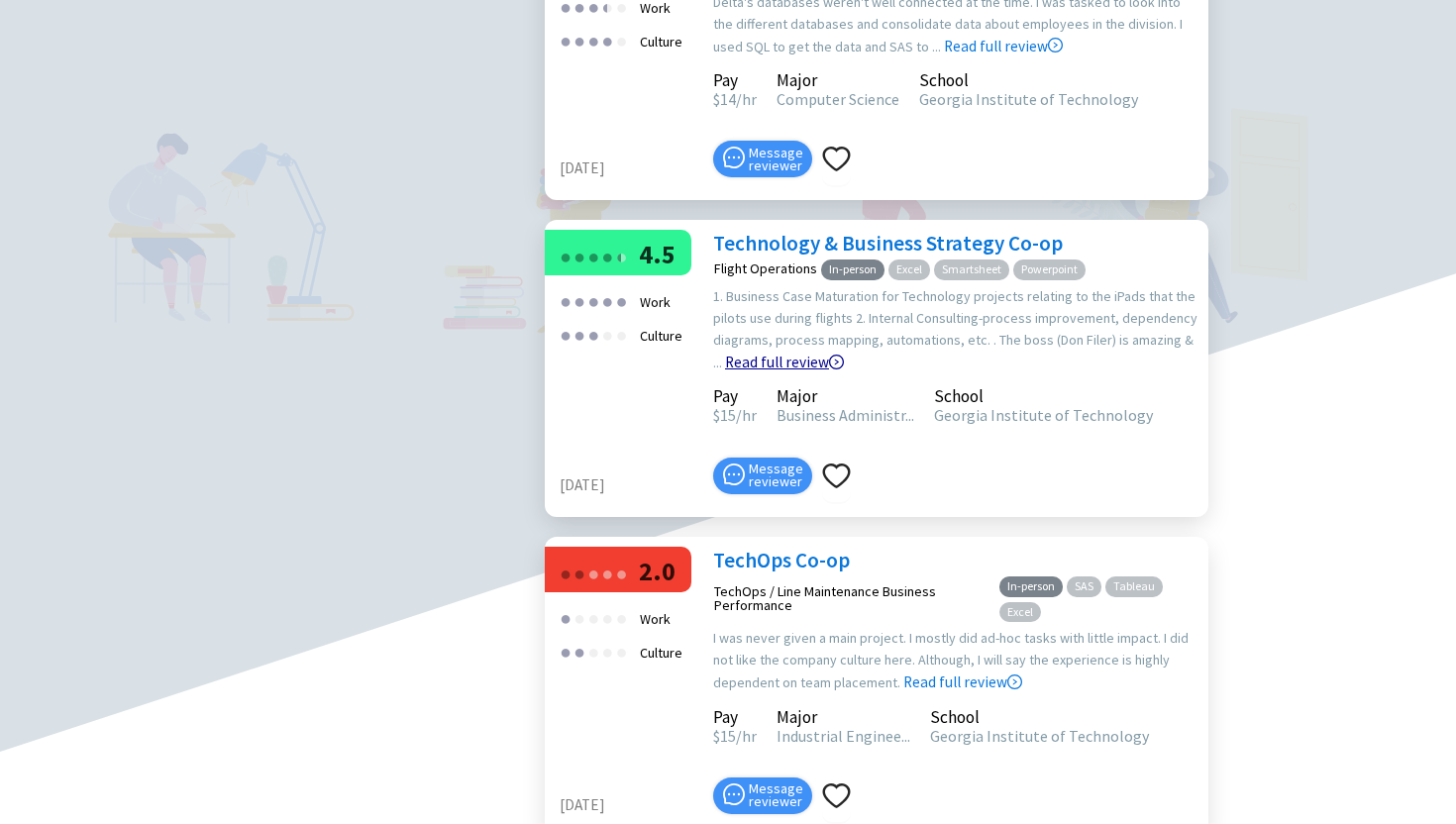 click on "Read full review" at bounding box center (784, 312) 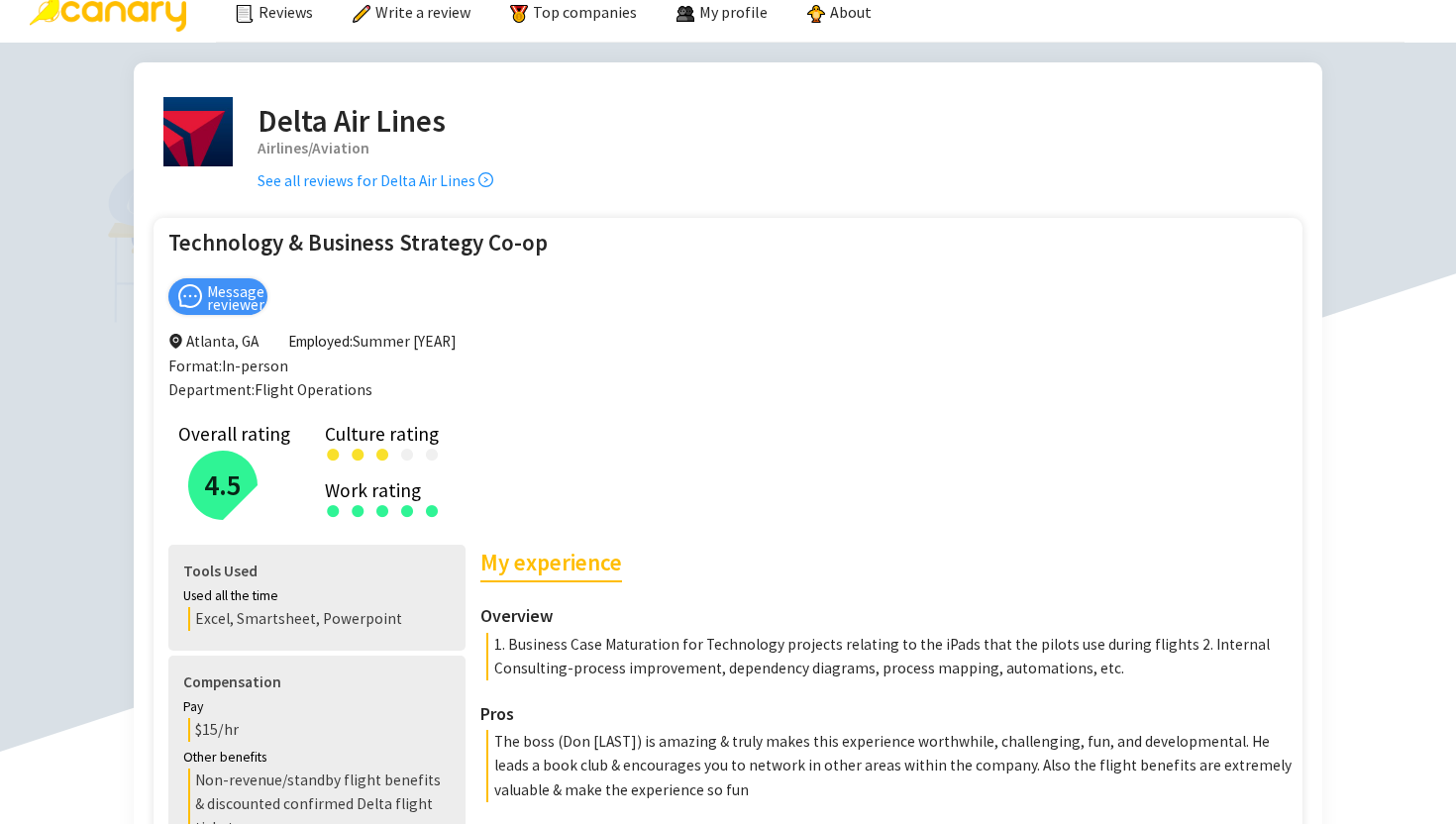 scroll, scrollTop: 27, scrollLeft: 0, axis: vertical 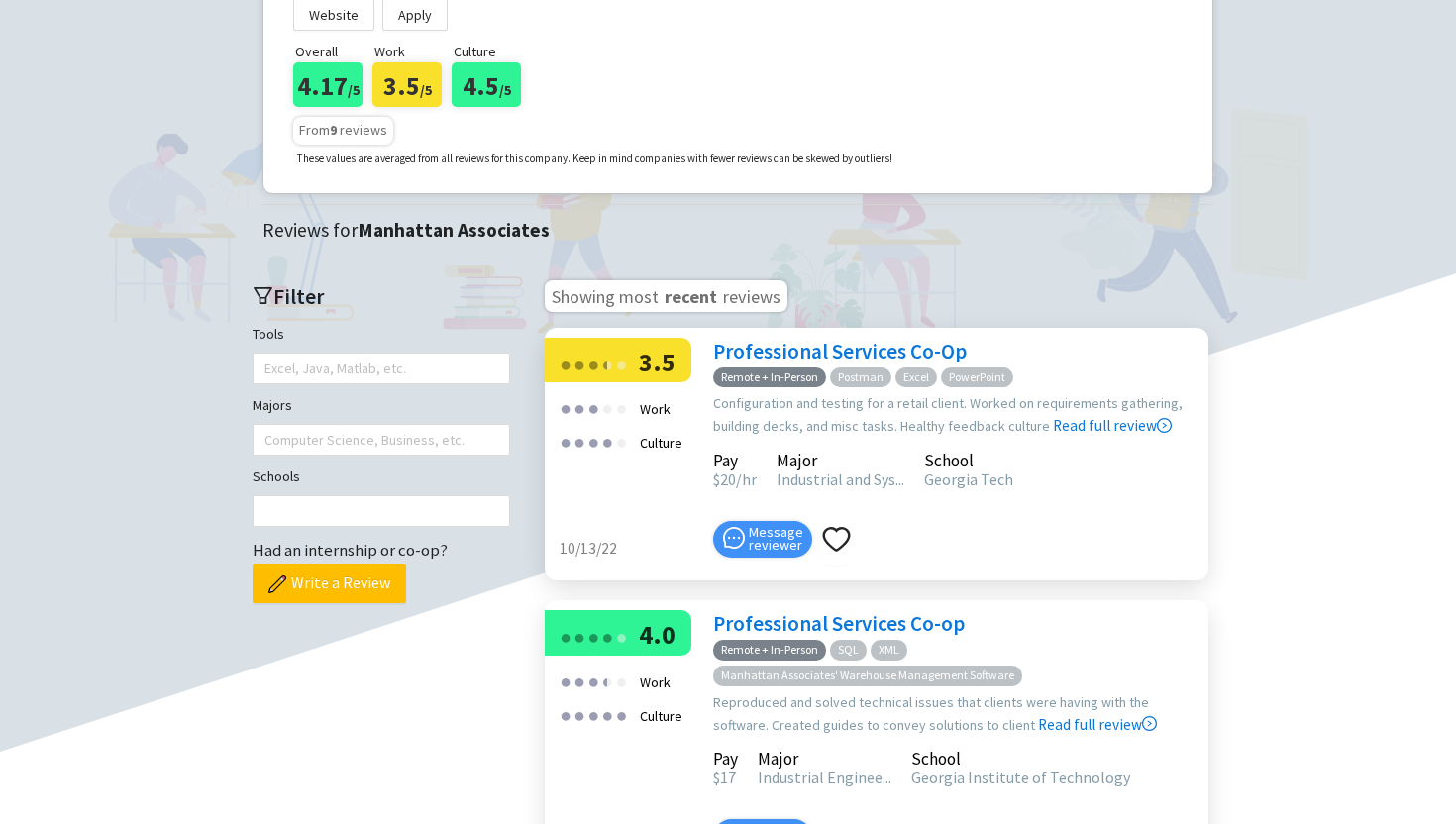 click on "Professional Services Co-Op" at bounding box center (840, 351) 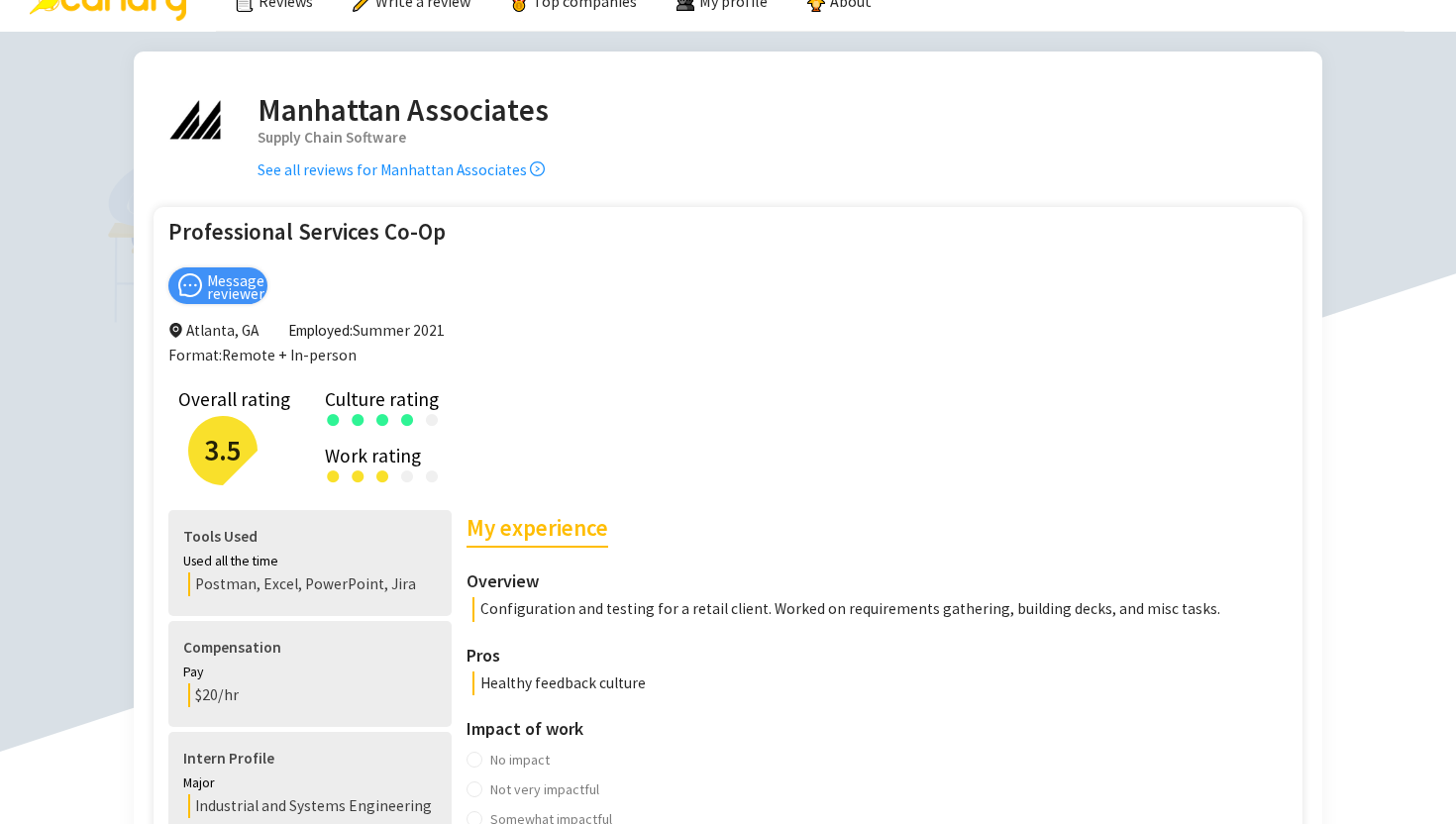 scroll, scrollTop: 0, scrollLeft: 0, axis: both 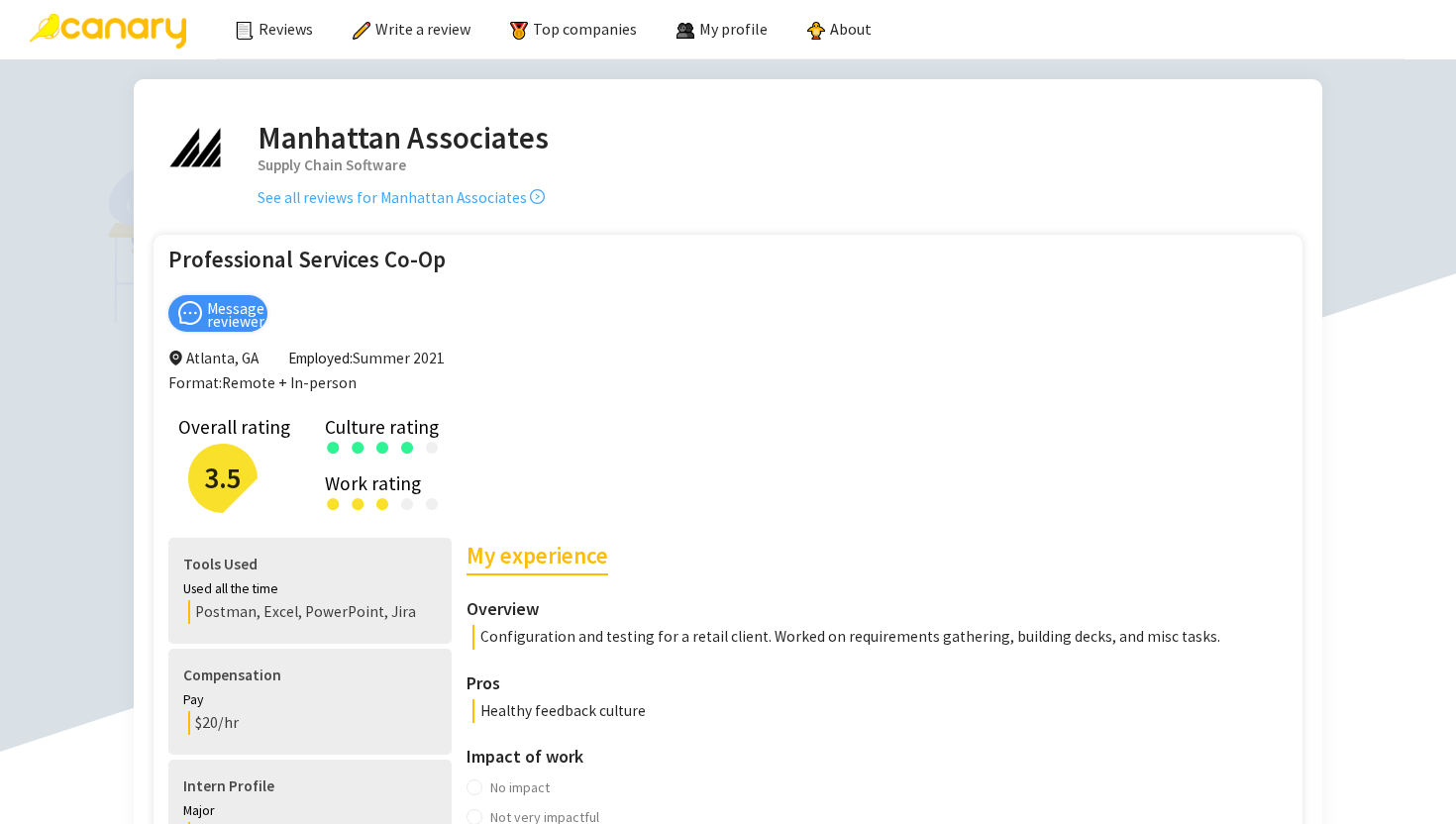 click on "See all reviews for Manhattan Associates" at bounding box center (401, 197) 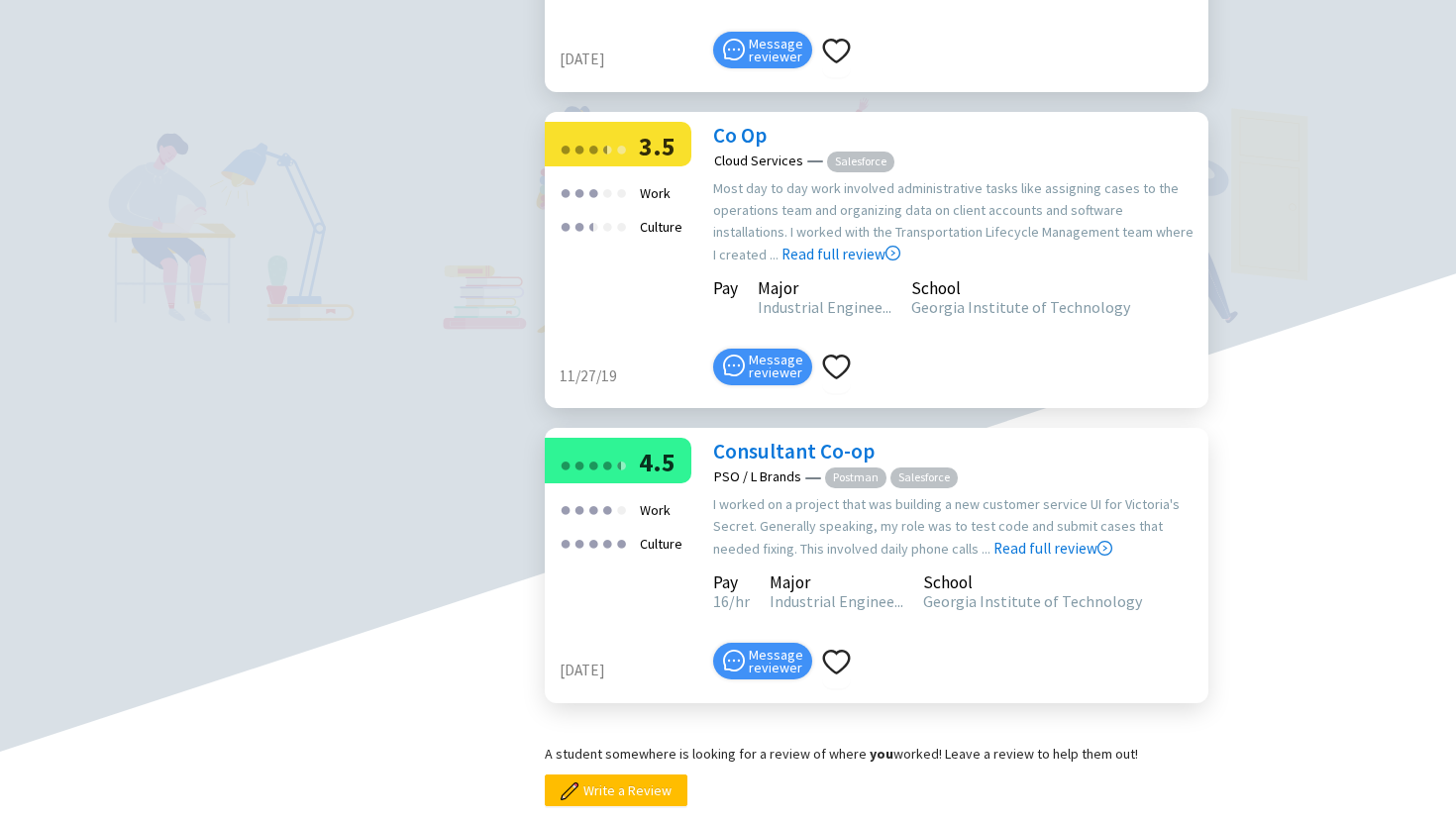 scroll, scrollTop: 2937, scrollLeft: 0, axis: vertical 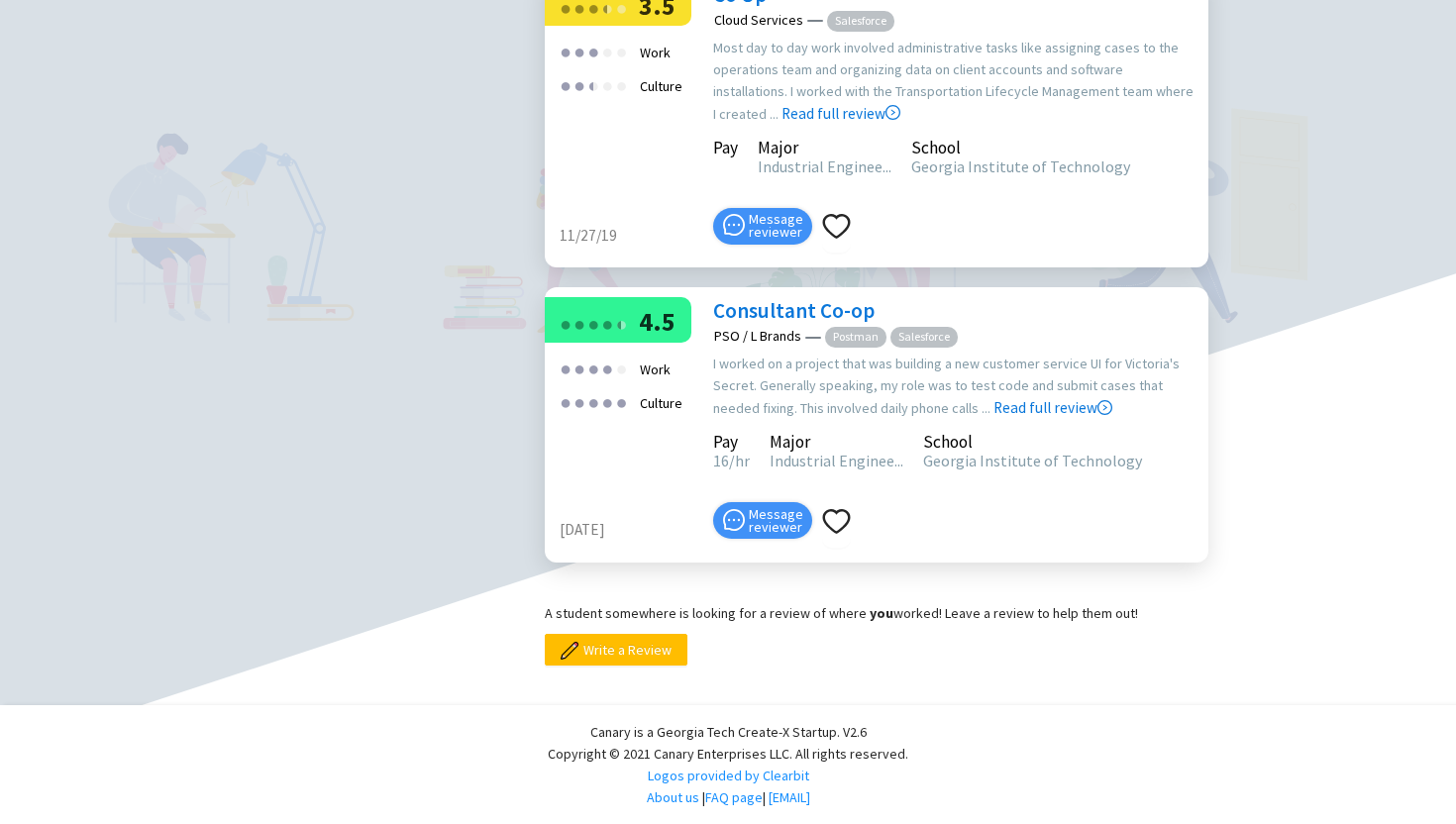 click on "Consultant Co-op" at bounding box center (793, 310) 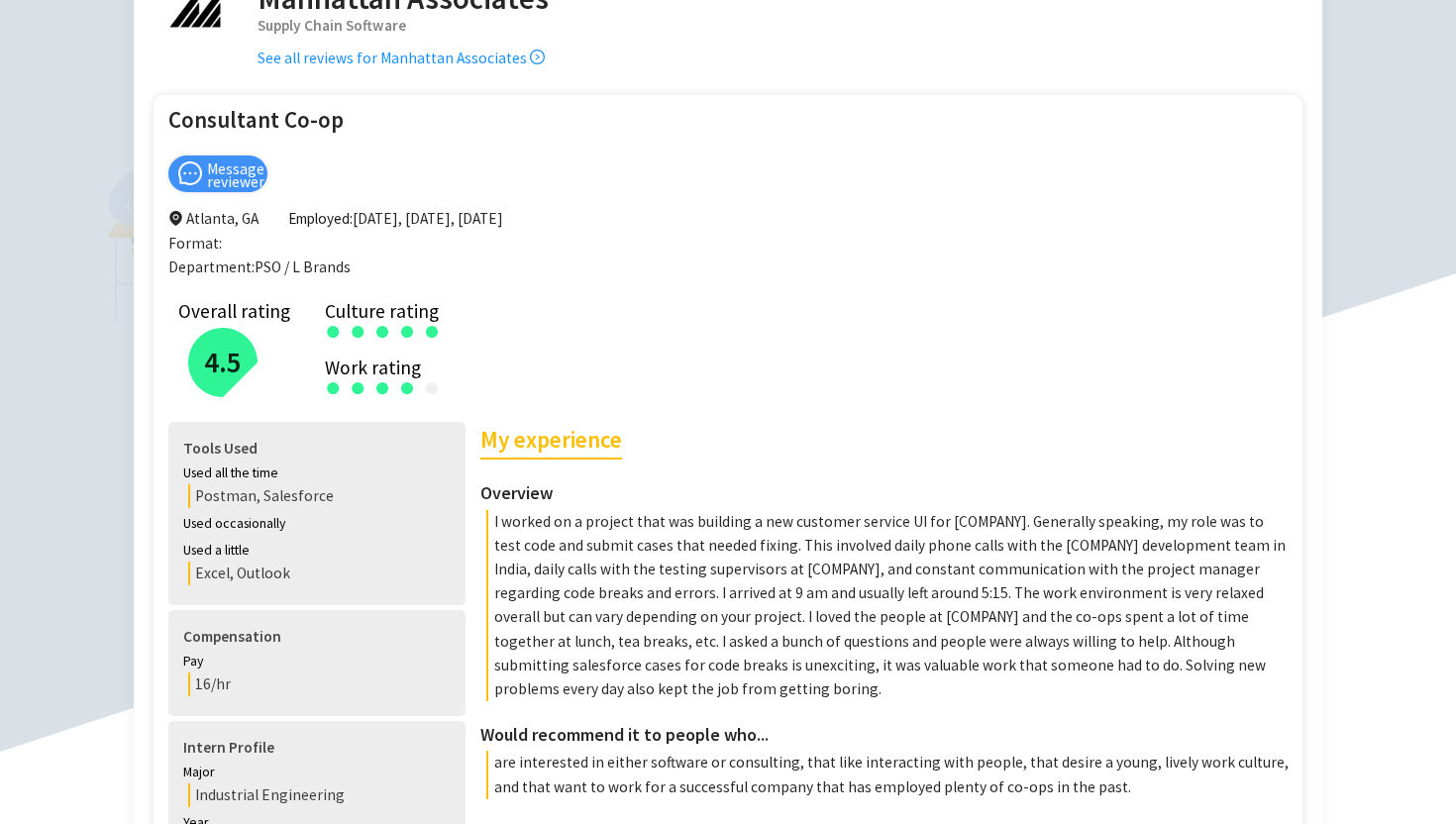 scroll, scrollTop: 0, scrollLeft: 0, axis: both 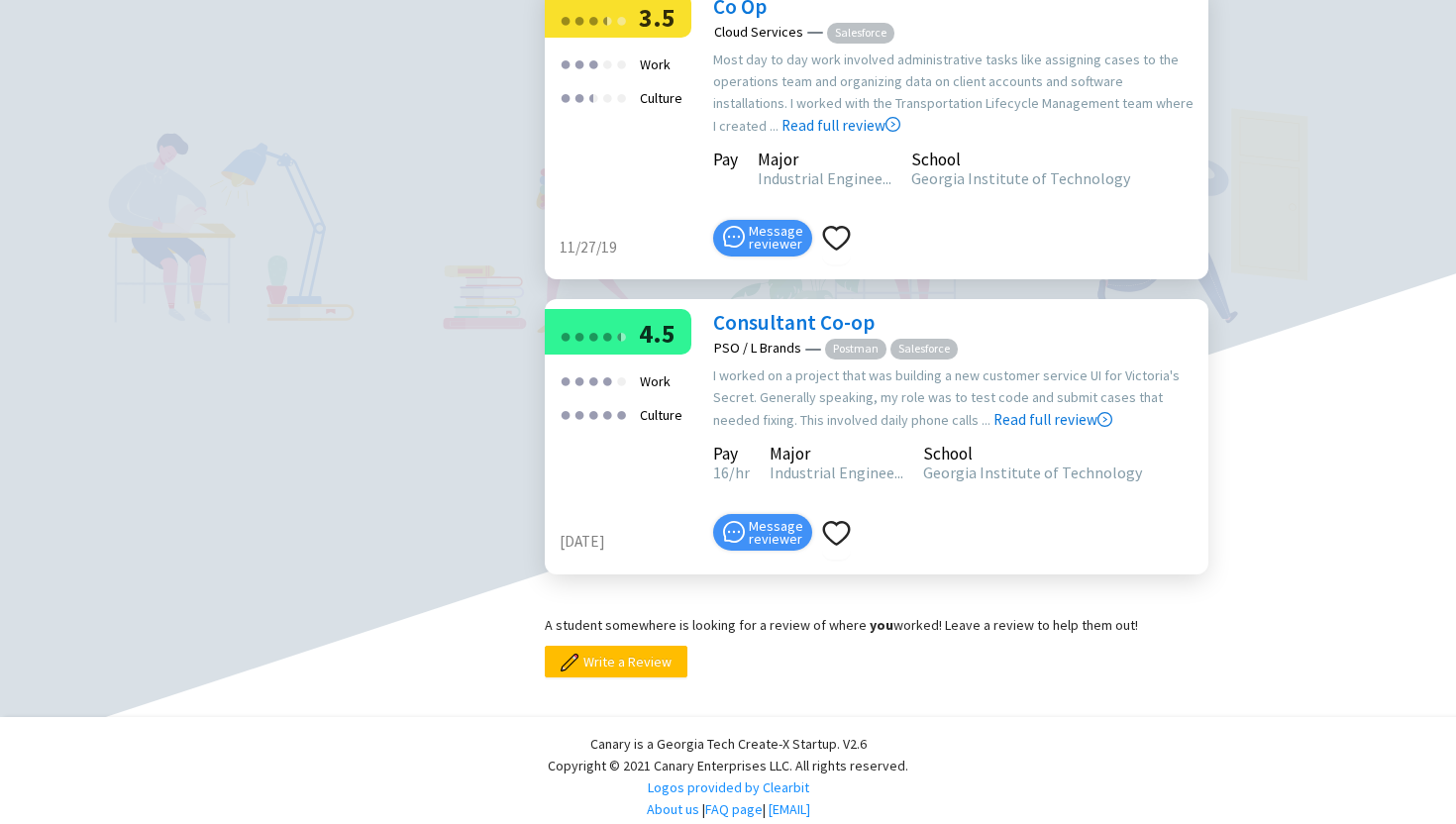 click on "Co Op" at bounding box center (740, 6) 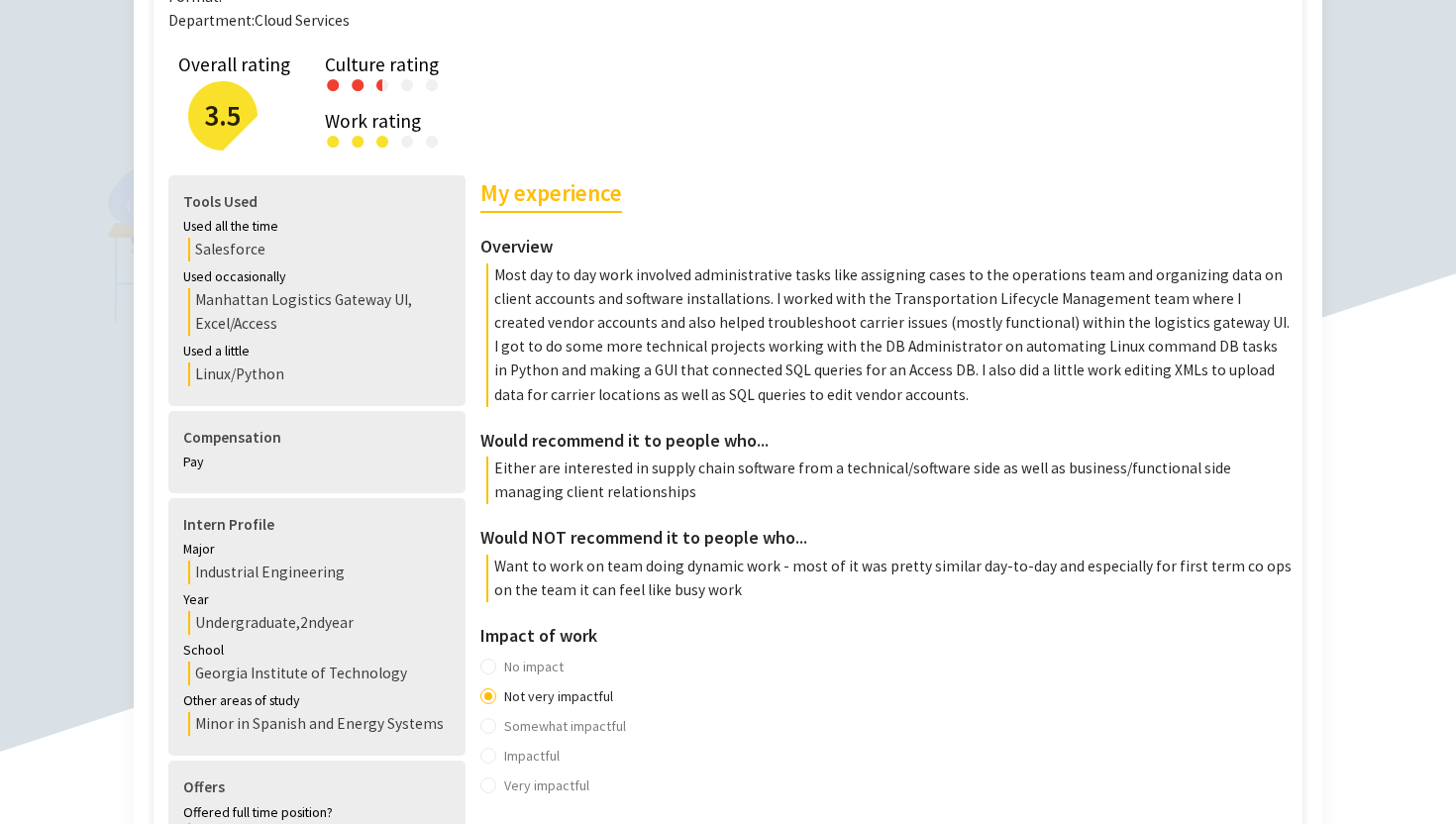 scroll, scrollTop: 387, scrollLeft: 0, axis: vertical 